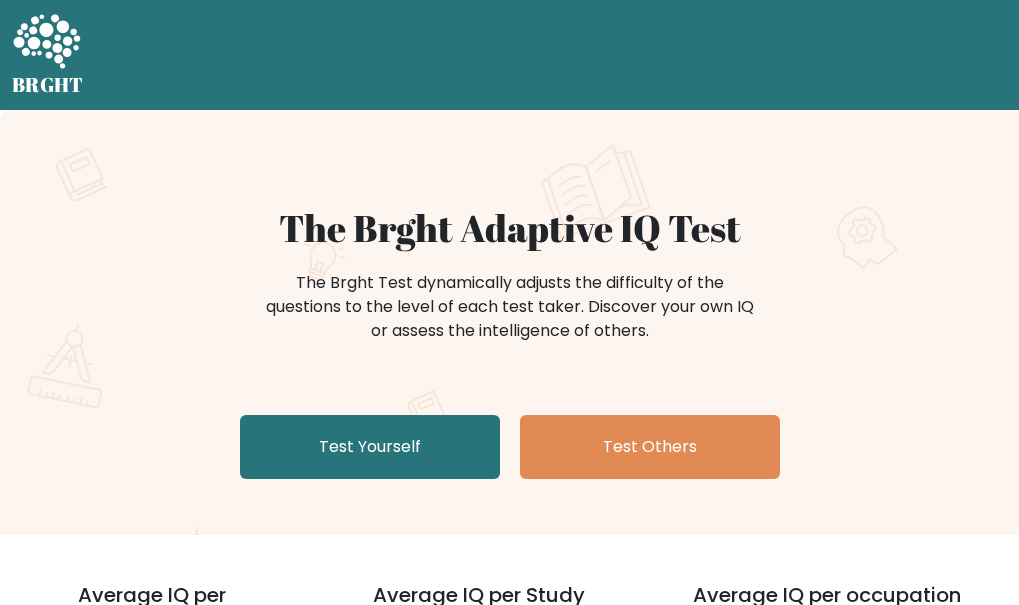 scroll, scrollTop: 0, scrollLeft: 0, axis: both 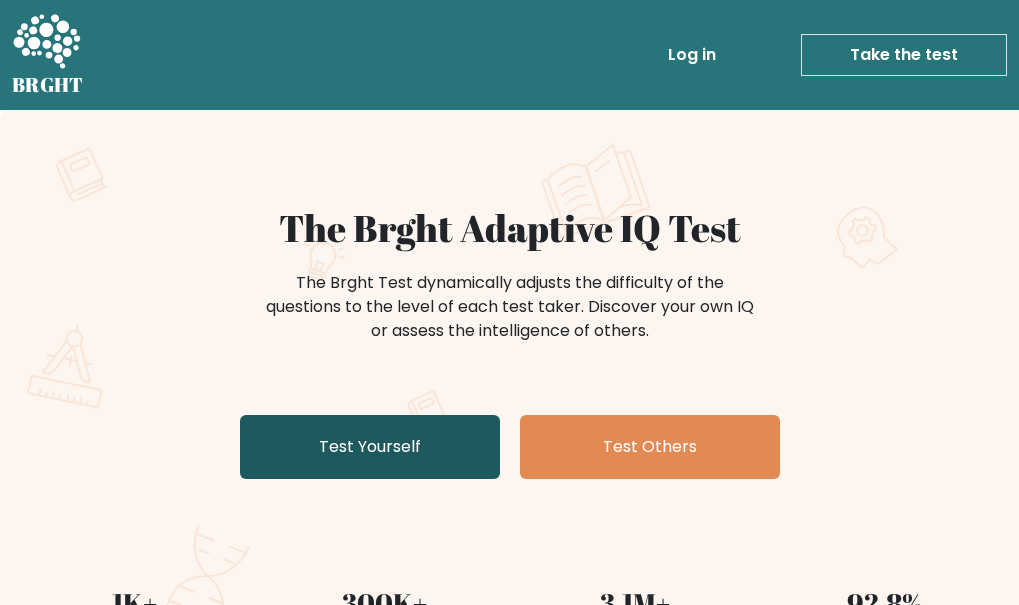 click on "Test Yourself" at bounding box center [370, 447] 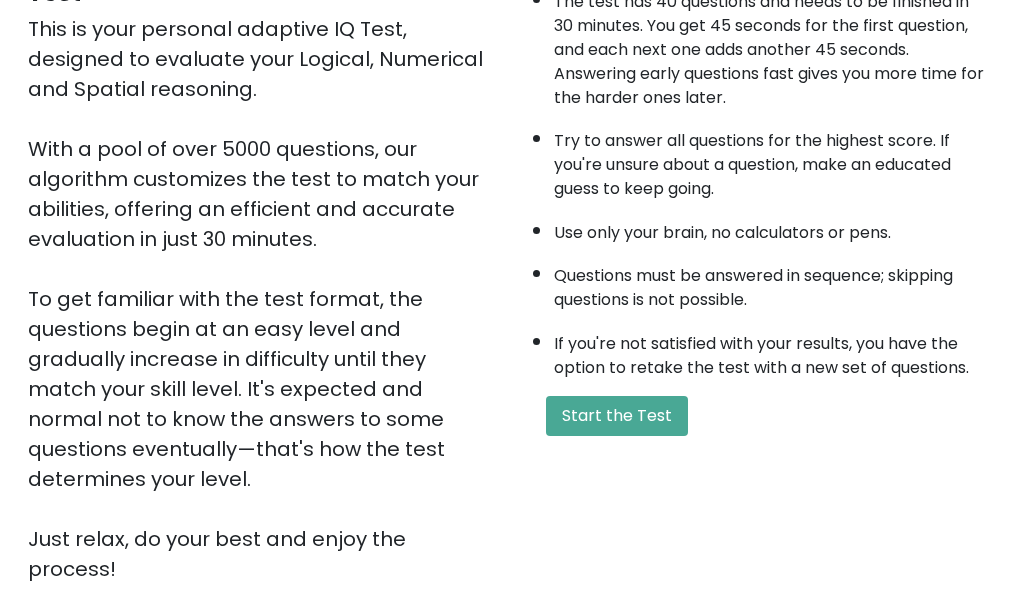 scroll, scrollTop: 300, scrollLeft: 0, axis: vertical 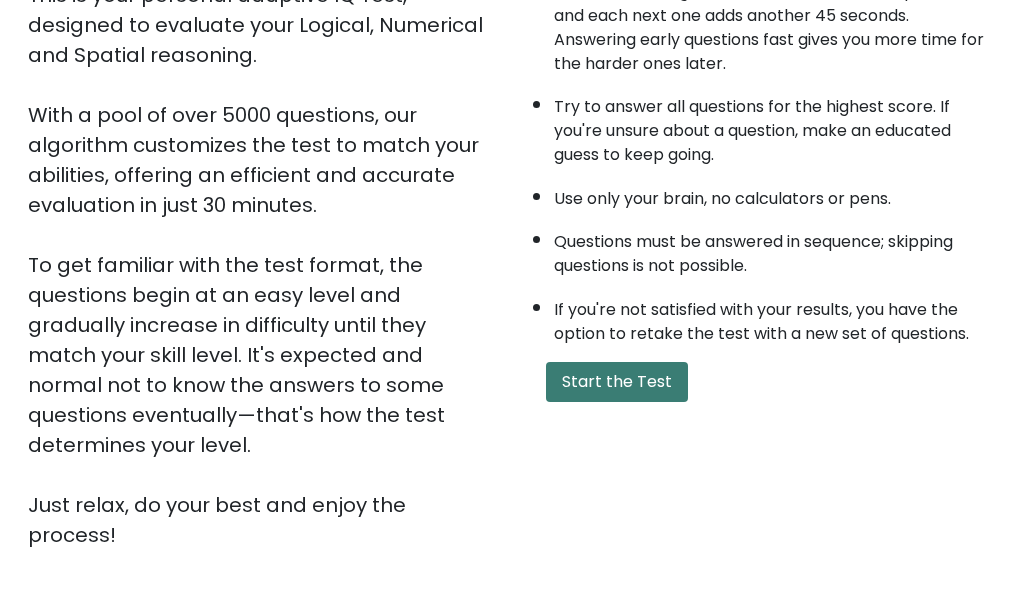 click on "Start the Test" at bounding box center [617, 382] 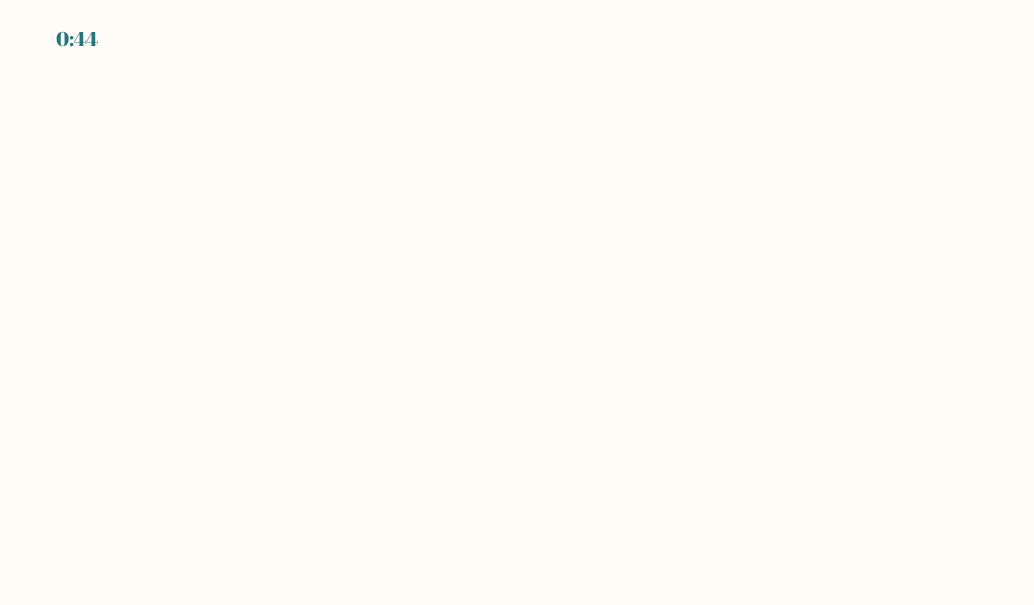 scroll, scrollTop: 0, scrollLeft: 0, axis: both 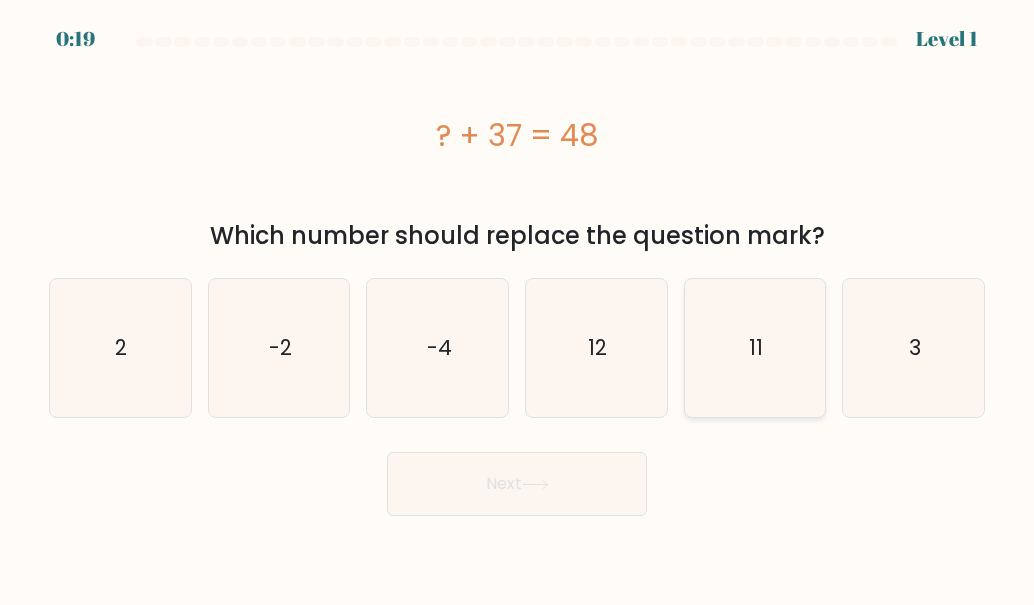 click on "11" at bounding box center [755, 348] 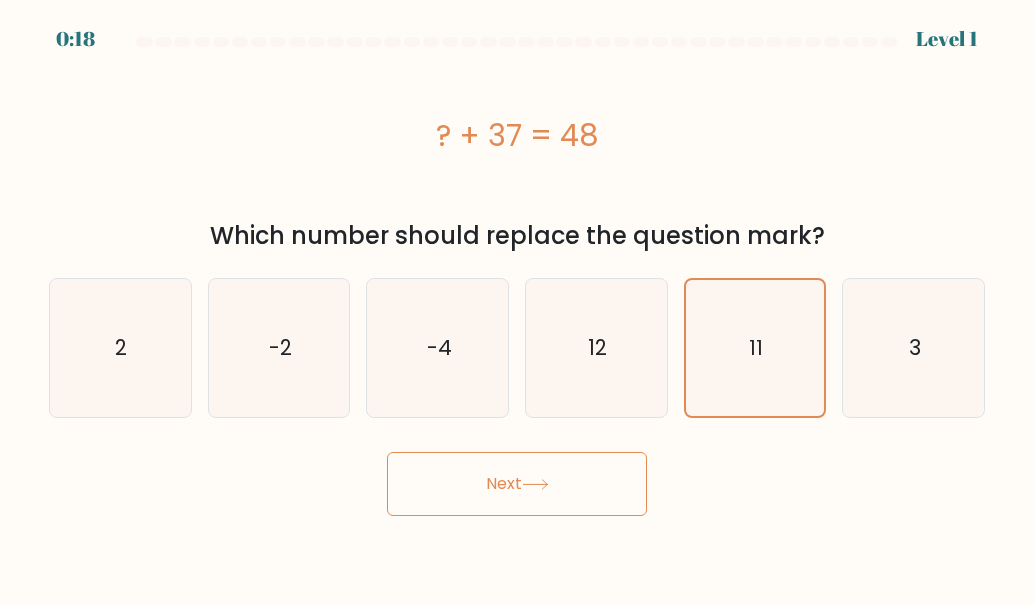 click on "Next" at bounding box center [517, 484] 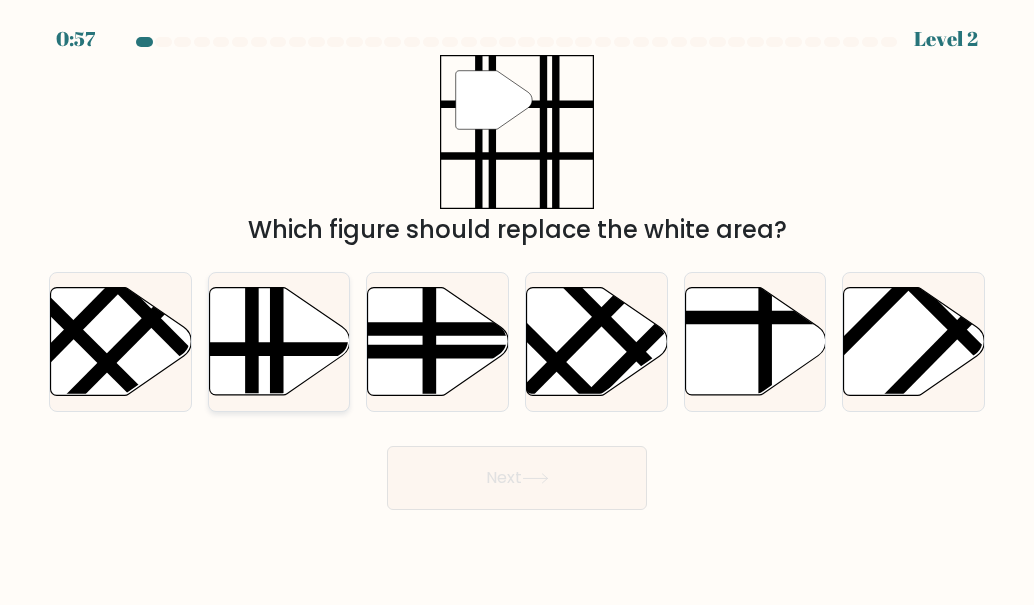 click at bounding box center (322, 349) 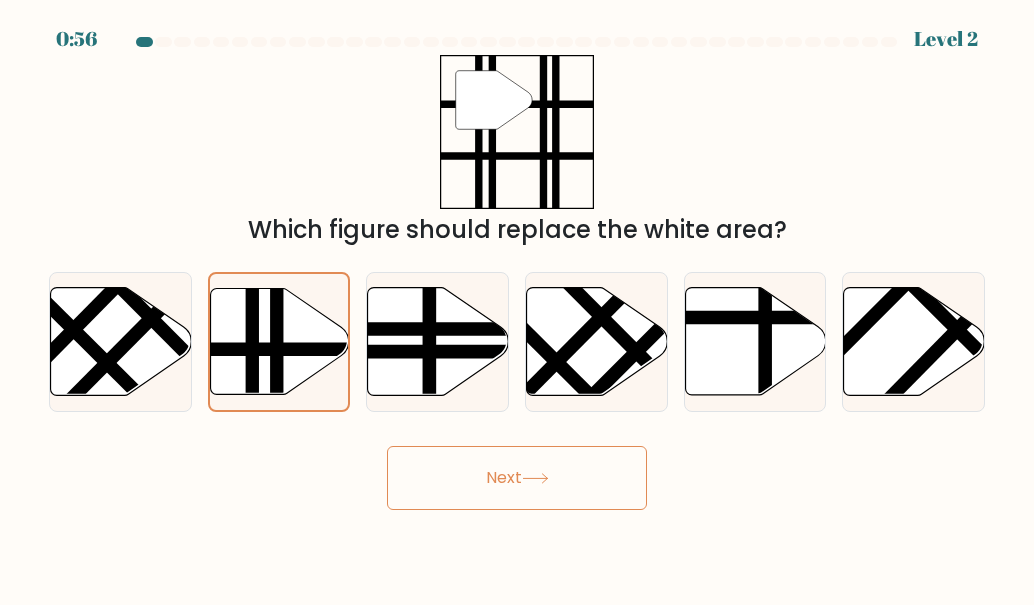 click on "Next" at bounding box center (517, 478) 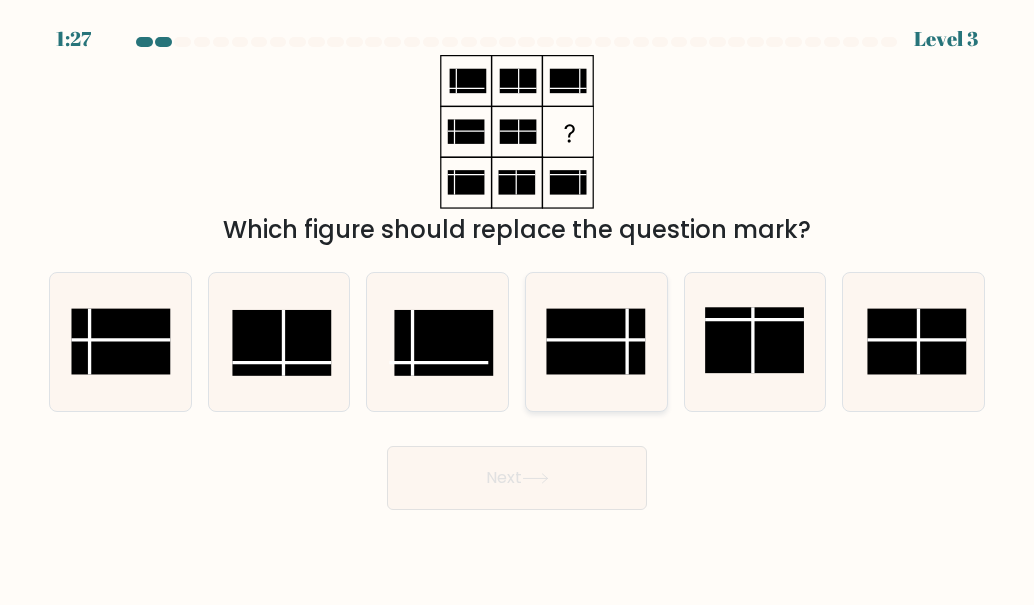 click at bounding box center (596, 341) 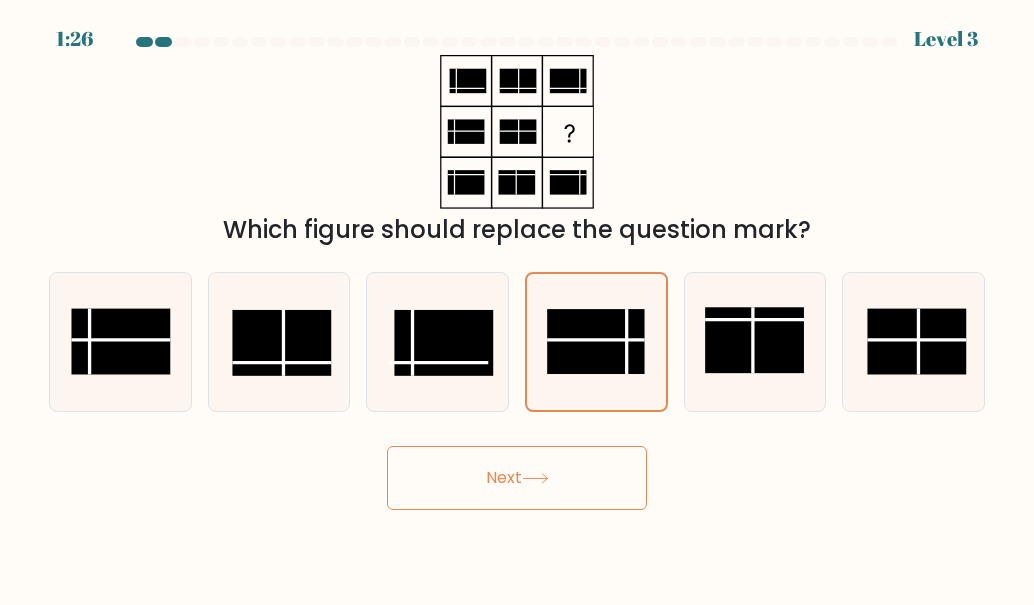 click on "Next" at bounding box center [517, 478] 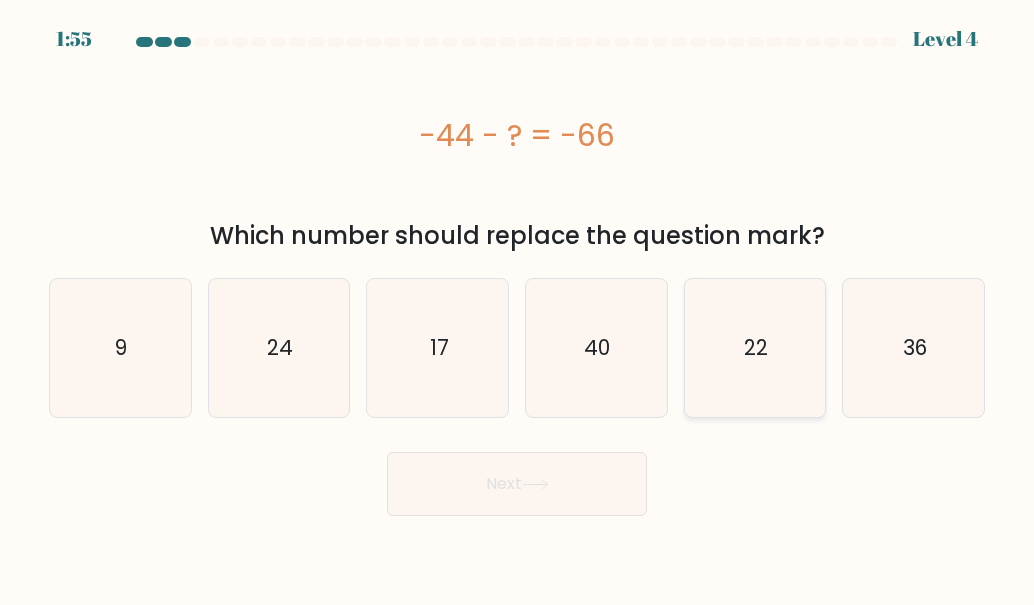 click on "22" at bounding box center (755, 348) 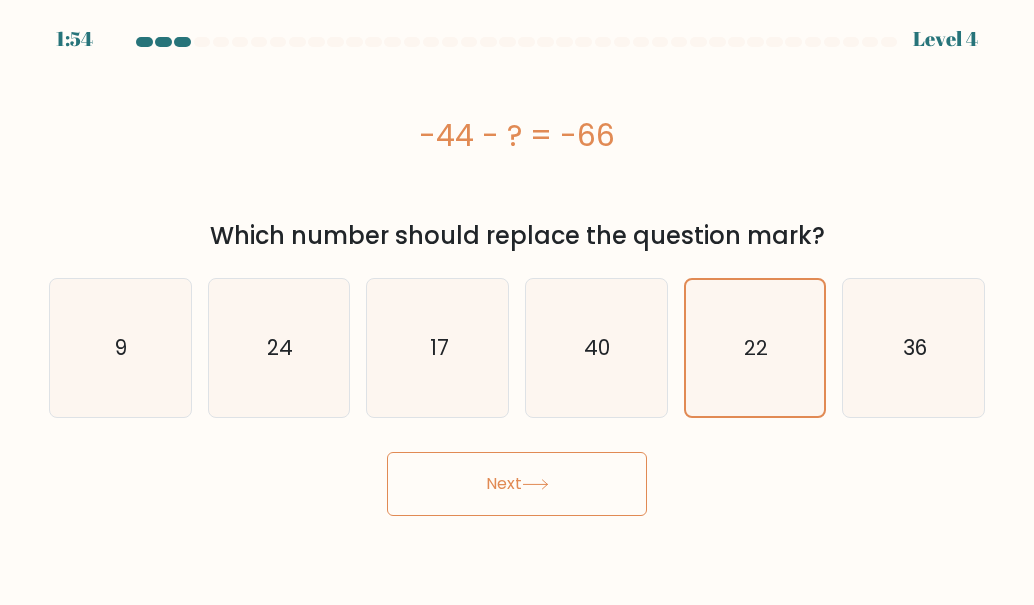 click on "Next" at bounding box center (517, 484) 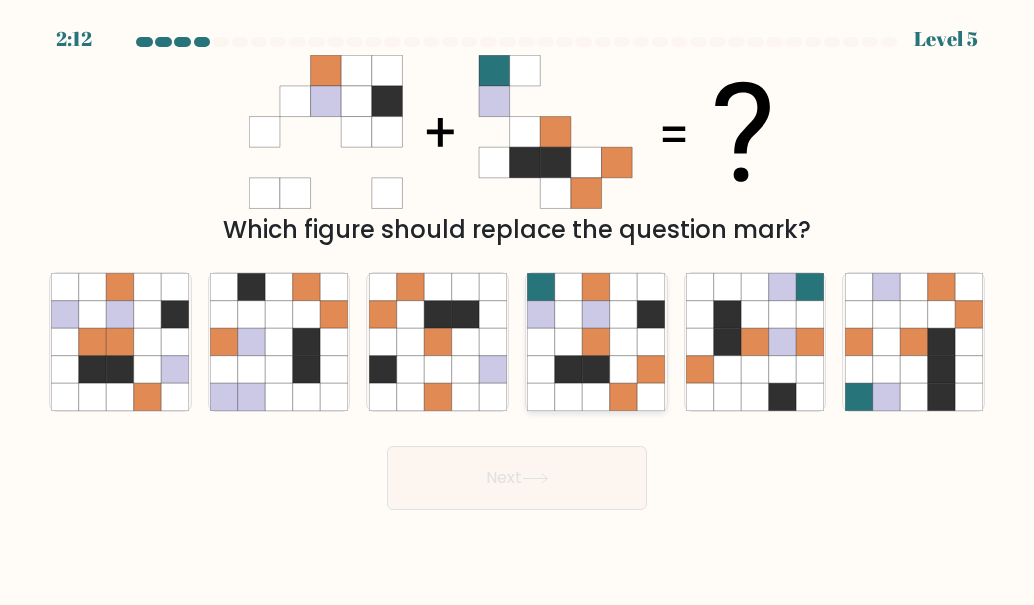 click at bounding box center (541, 286) 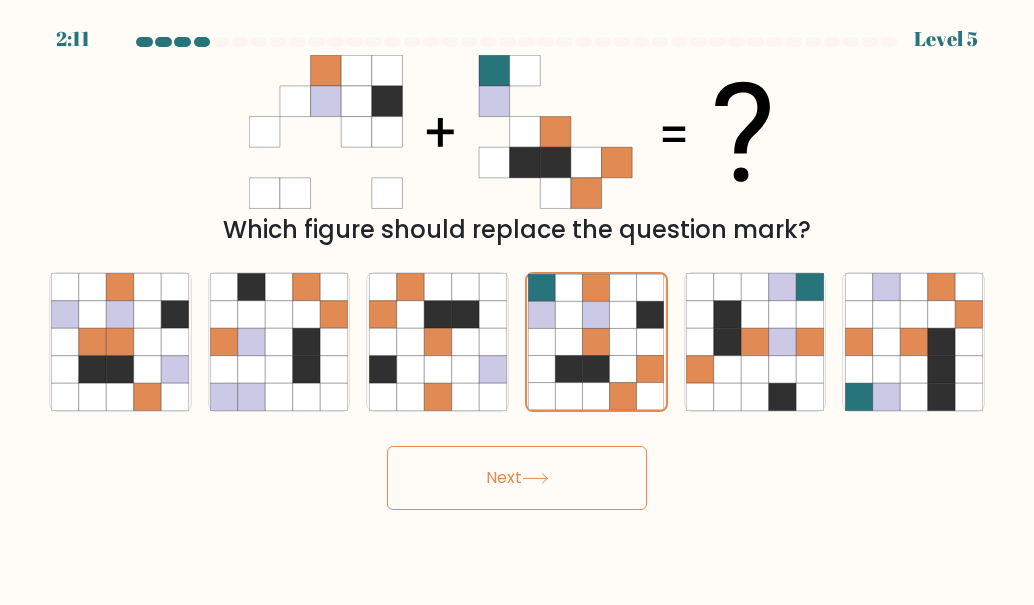 click on "Next" at bounding box center (517, 478) 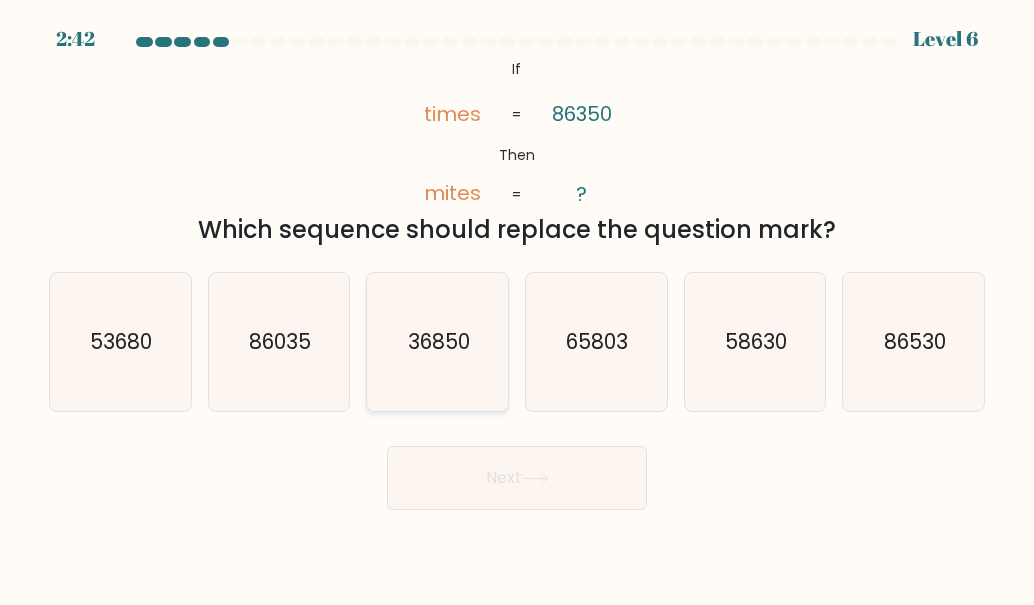 click on "36850" at bounding box center (438, 342) 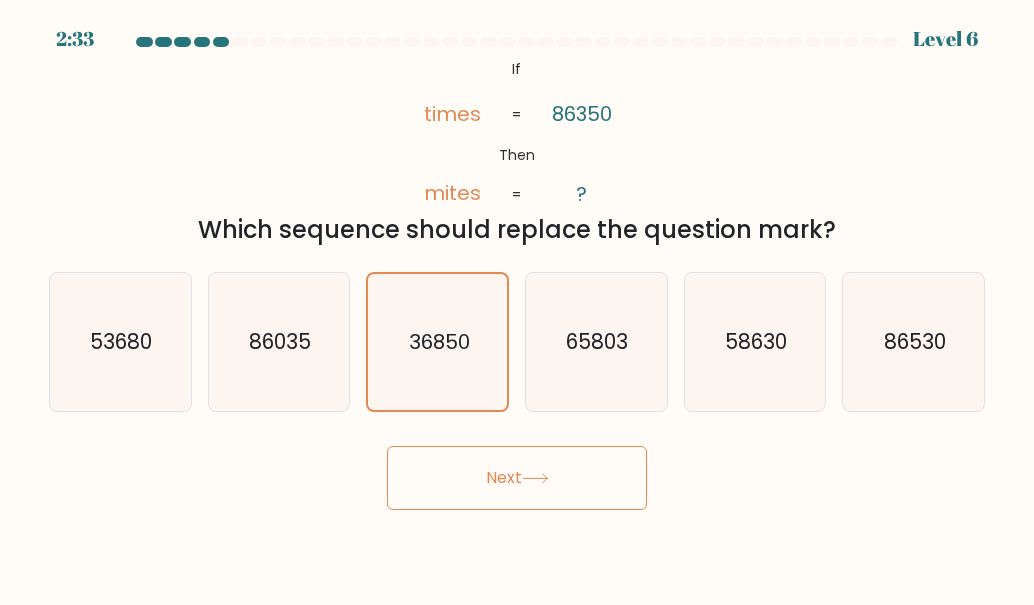 click on "Next" at bounding box center [517, 478] 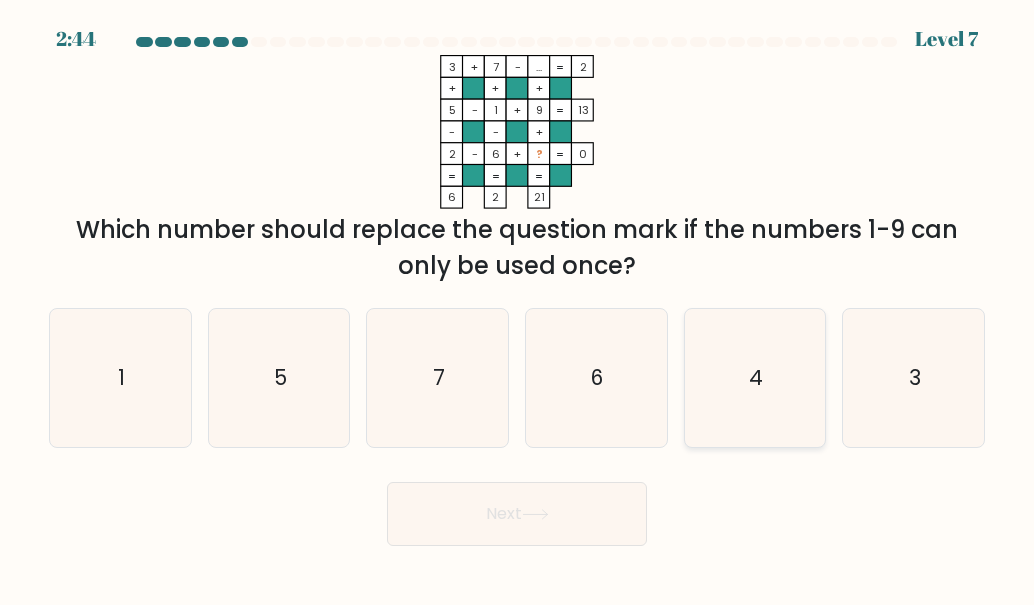 click on "4" at bounding box center [755, 378] 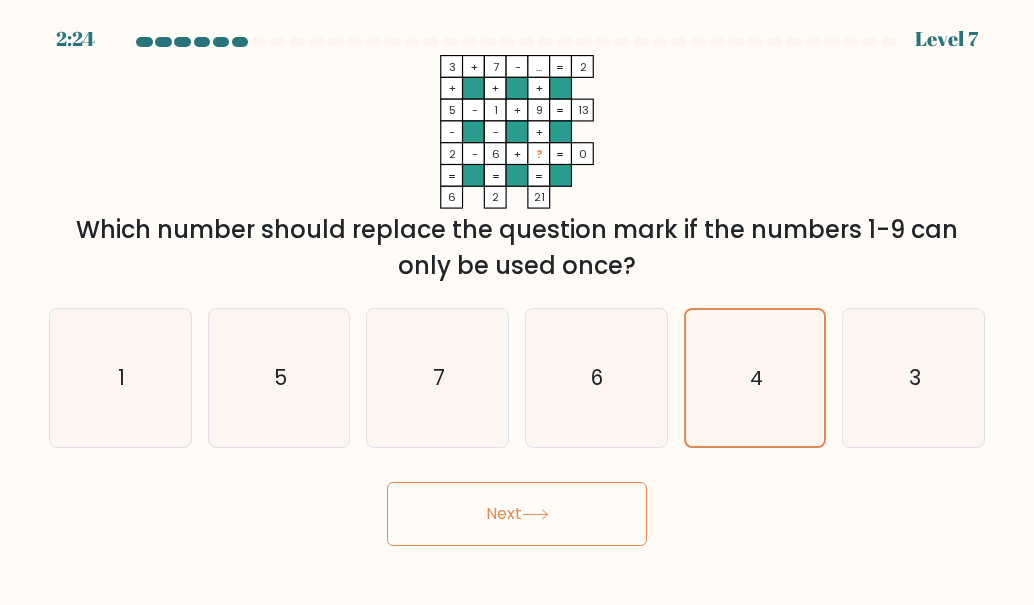click on "Next" at bounding box center (517, 514) 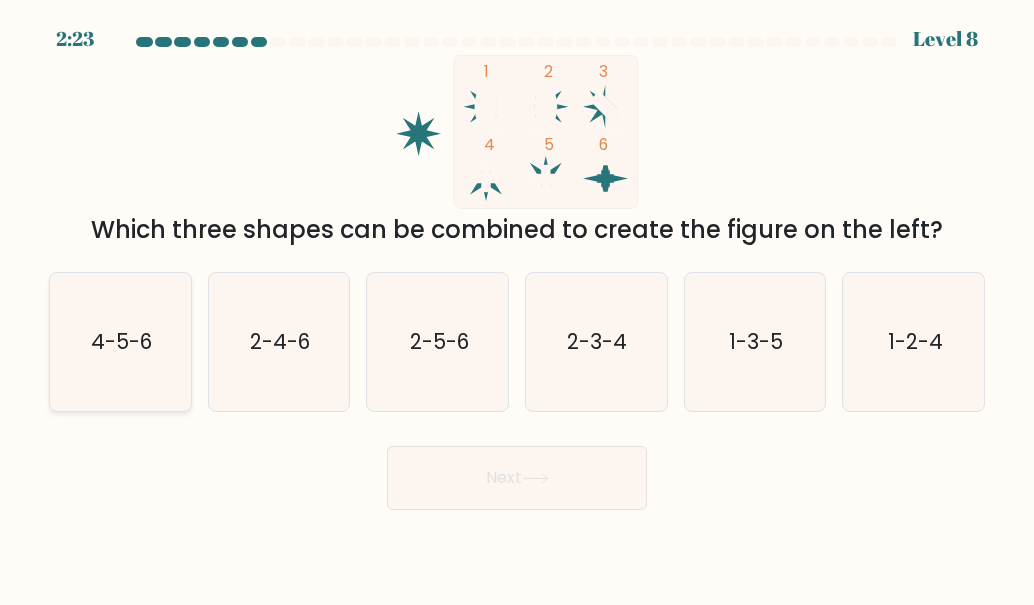 click on "4-5-6" at bounding box center [120, 342] 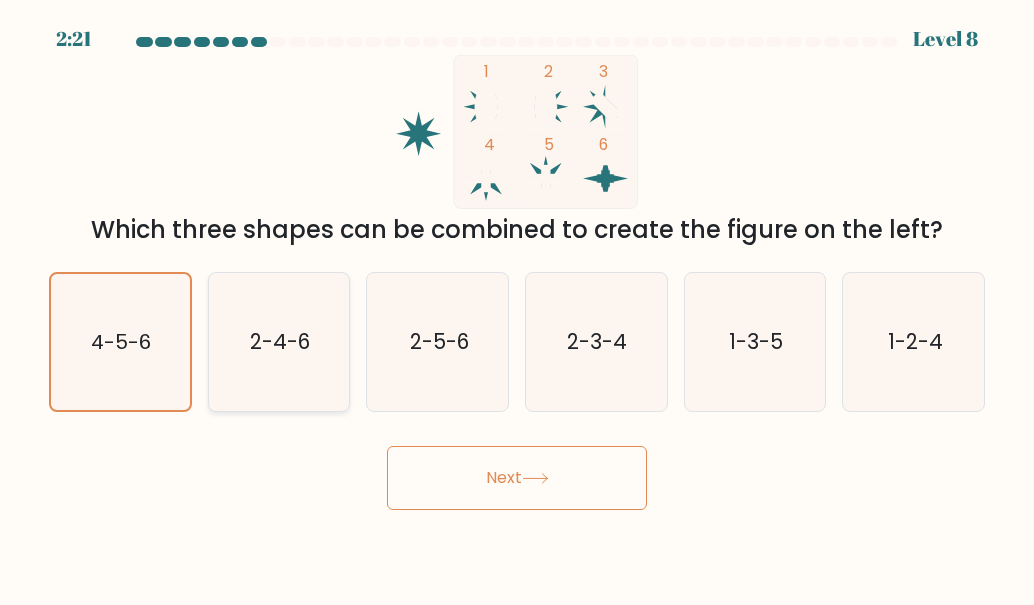 click on "2-4-6" at bounding box center [279, 342] 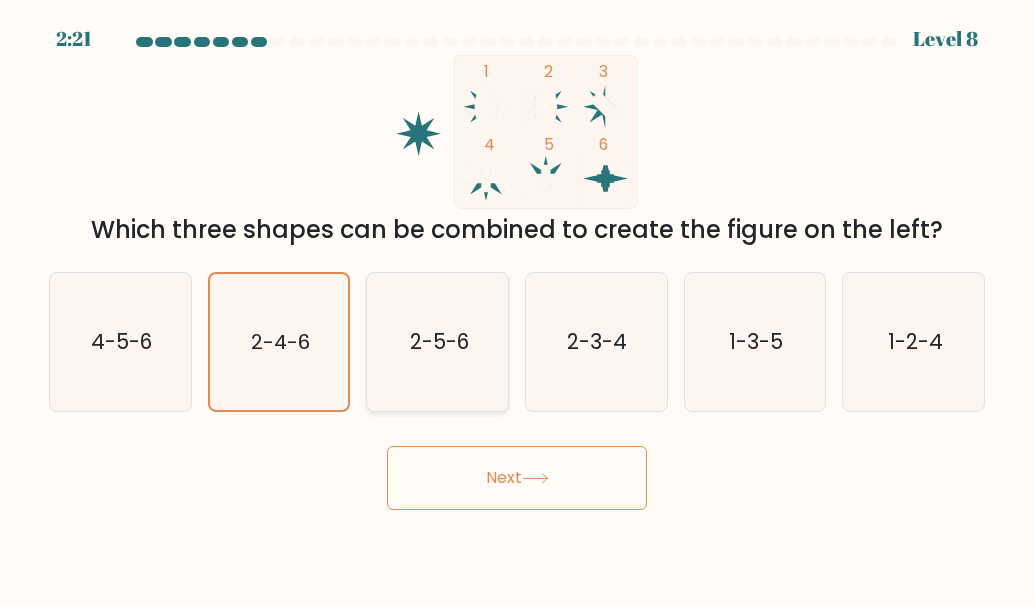 click on "2-5-6" at bounding box center [438, 342] 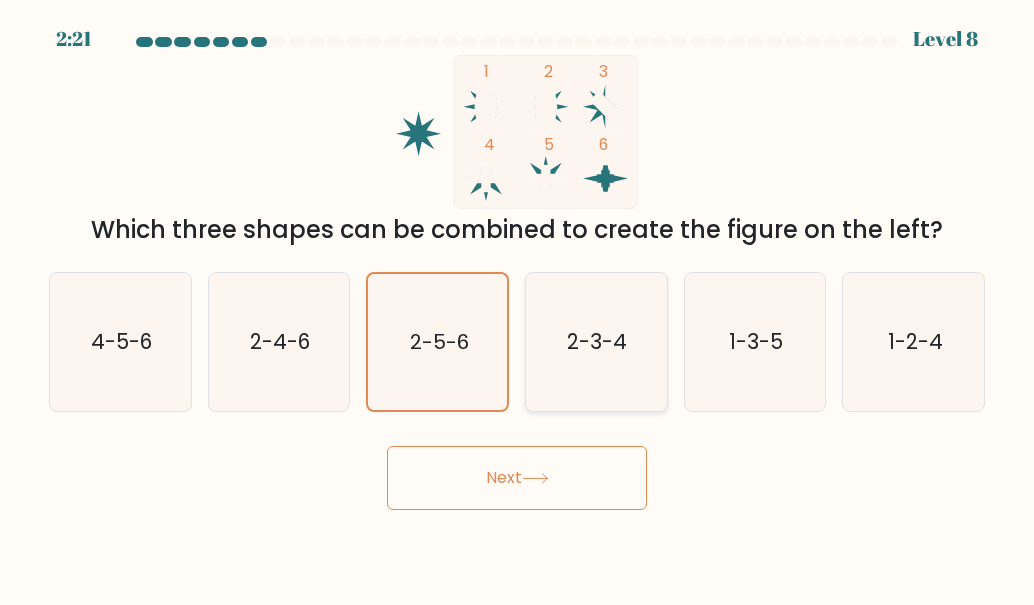 click on "2-3-4" at bounding box center [596, 342] 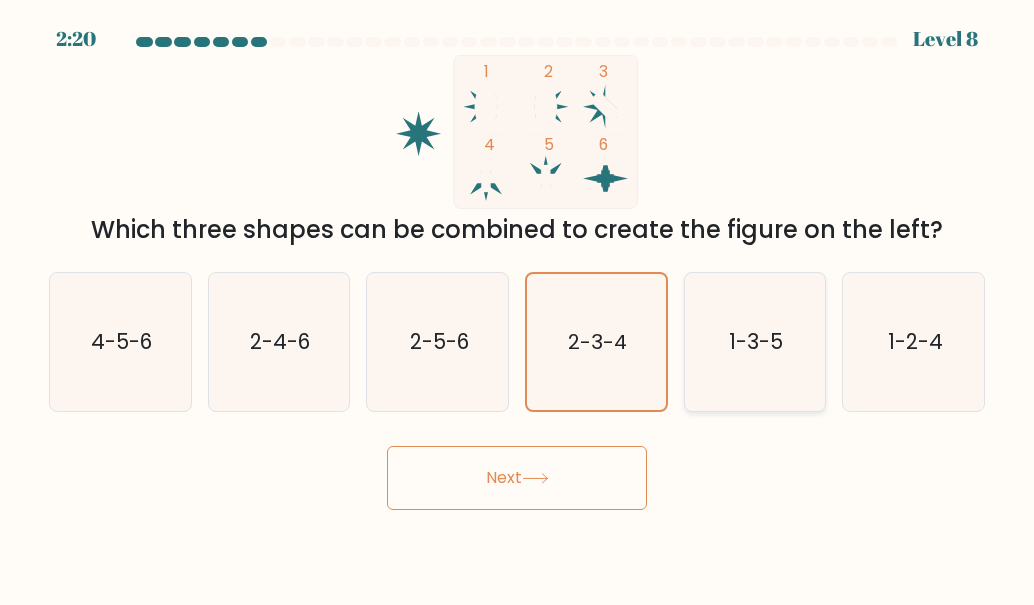 click on "1-3-5" at bounding box center (755, 342) 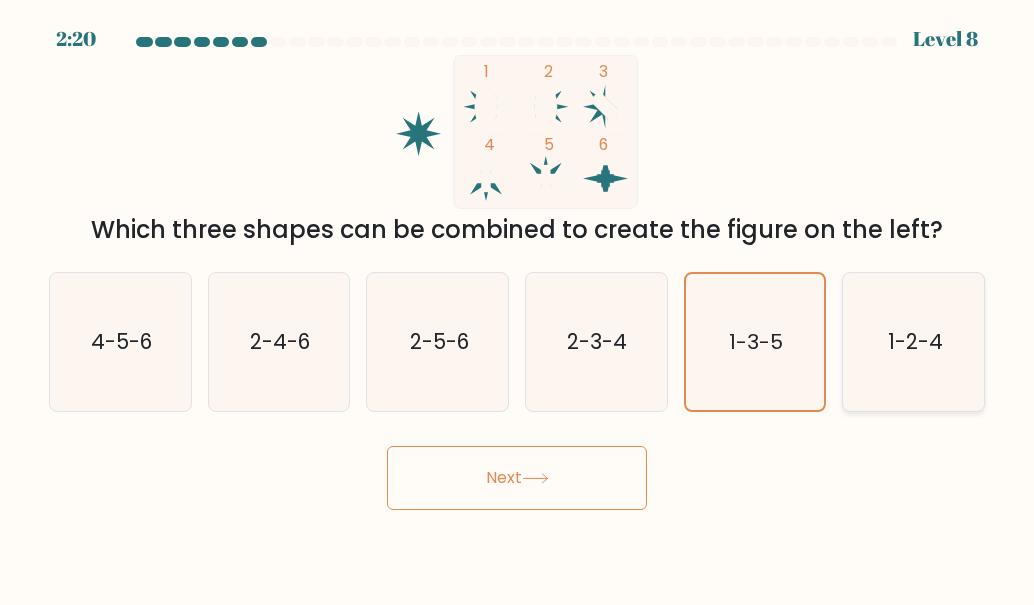 click on "1-2-4" at bounding box center [914, 342] 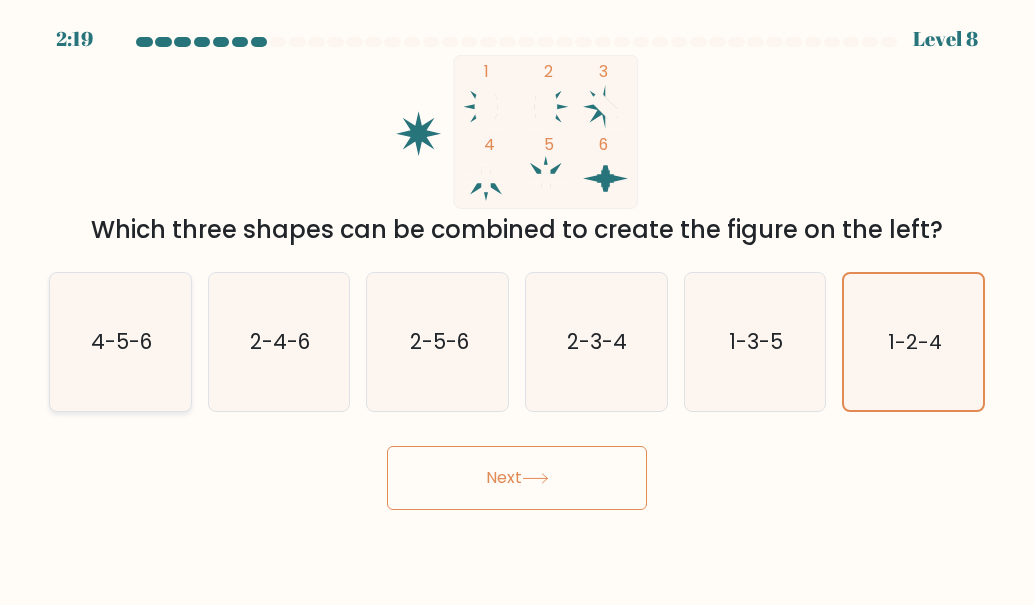 click on "4-5-6" at bounding box center [120, 342] 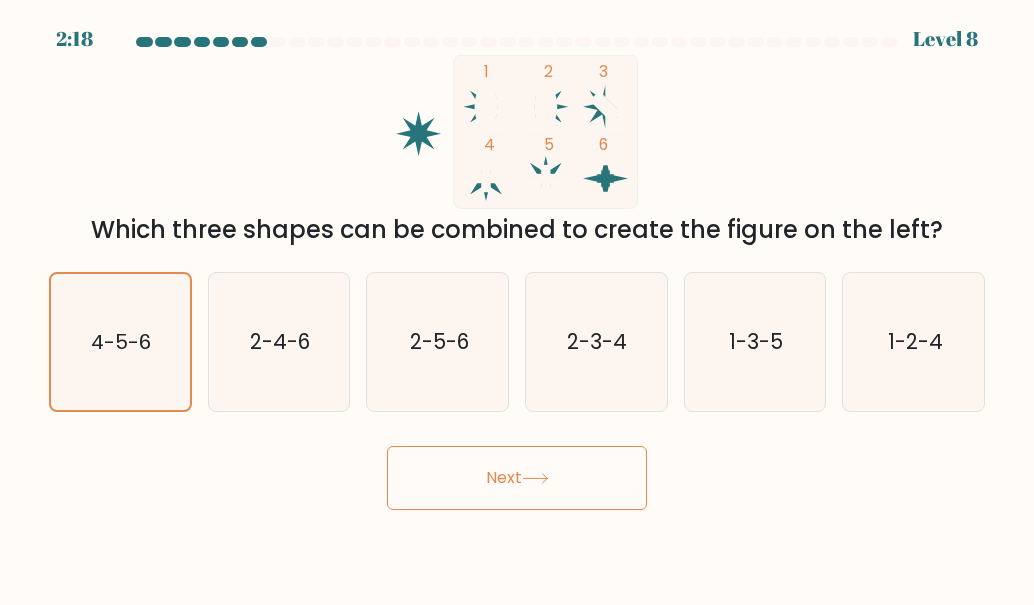click on "Next" at bounding box center (517, 478) 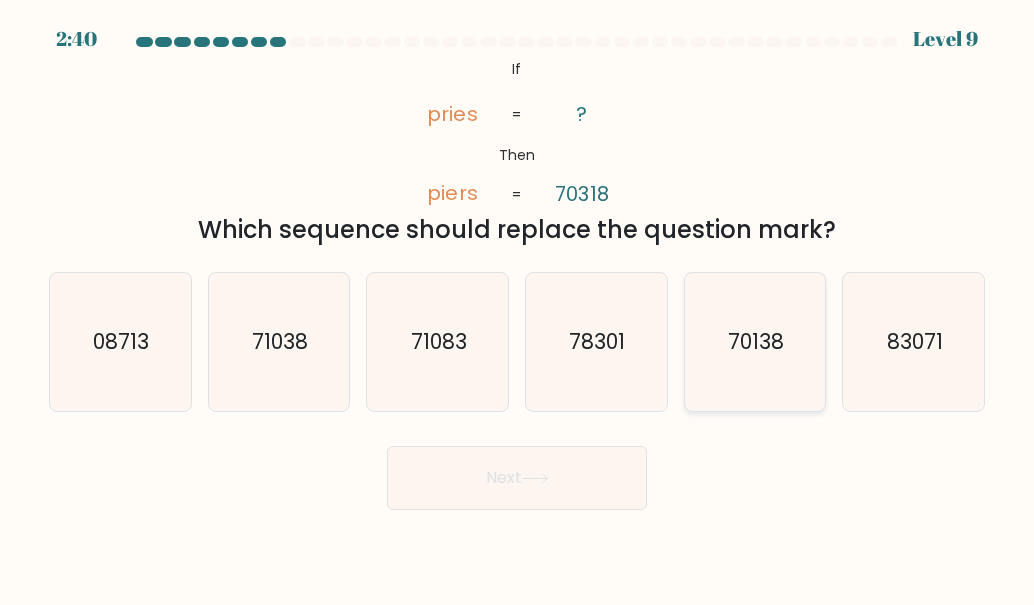 click on "70138" at bounding box center (755, 342) 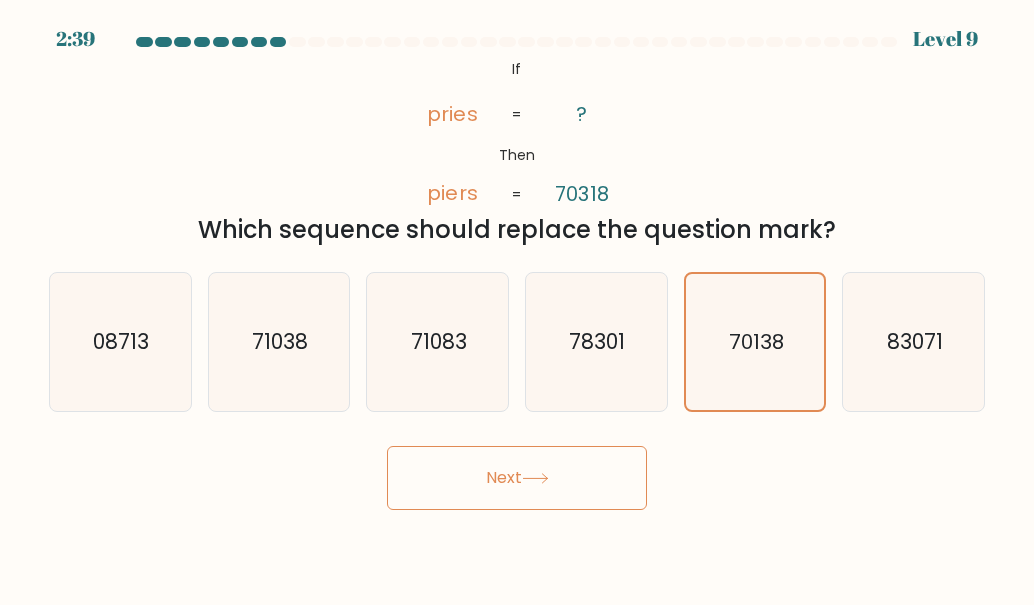click on "Next" at bounding box center [517, 478] 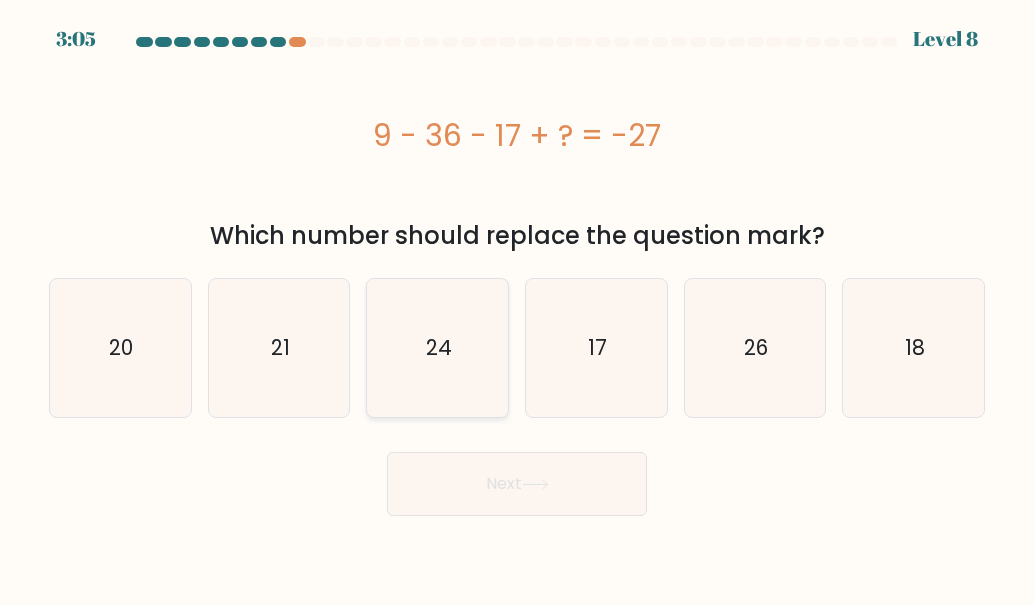 click on "24" at bounding box center [438, 348] 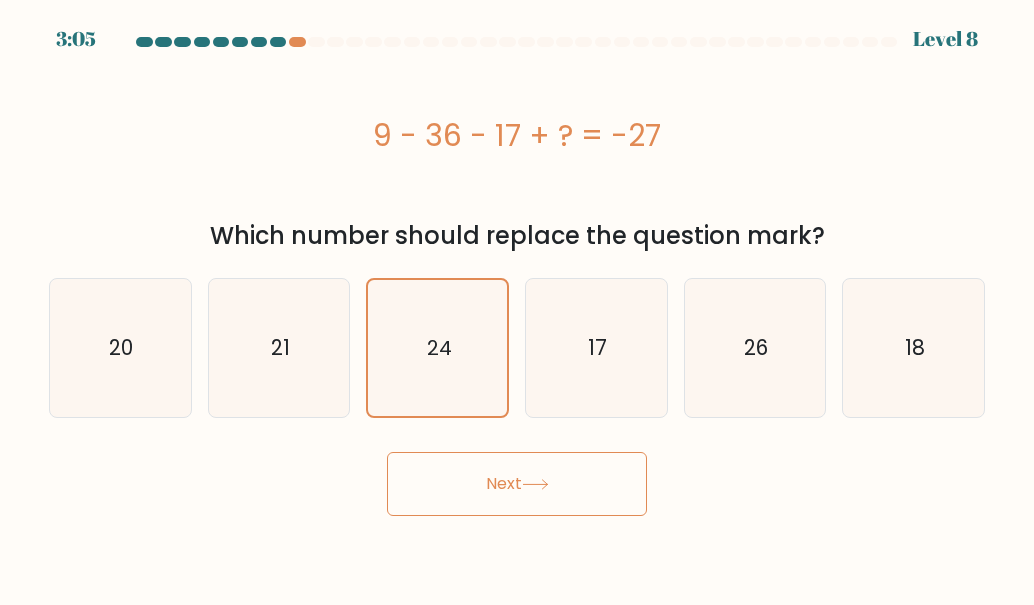 click on "Next" at bounding box center [517, 484] 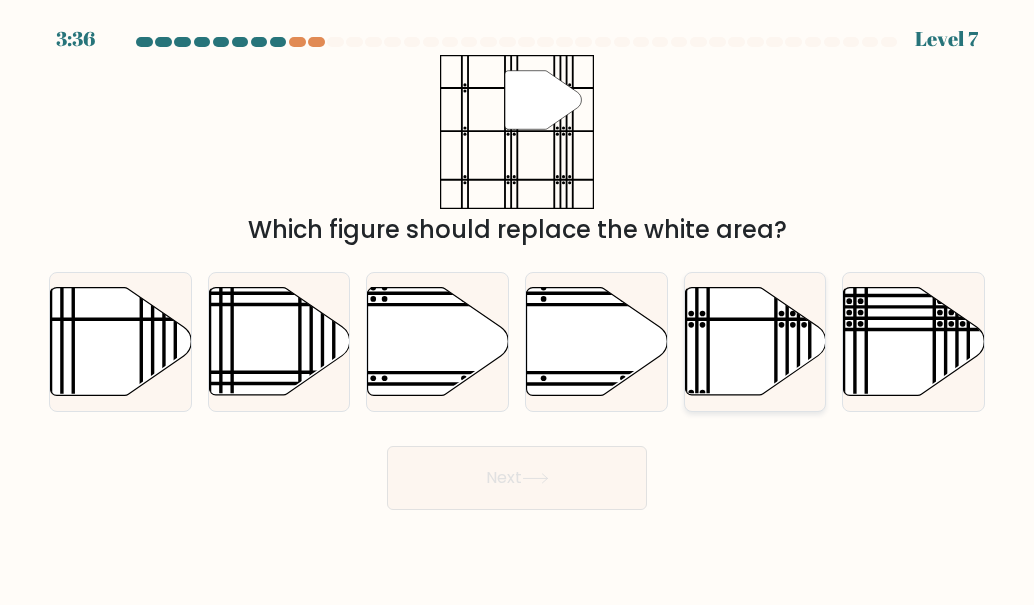 click at bounding box center (755, 341) 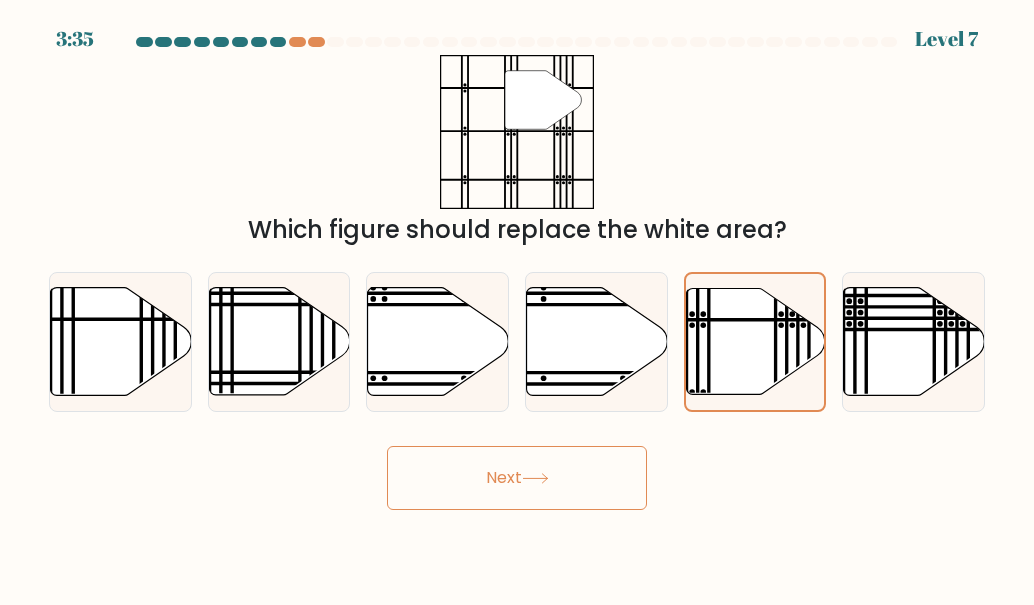 click on "Next" at bounding box center (517, 478) 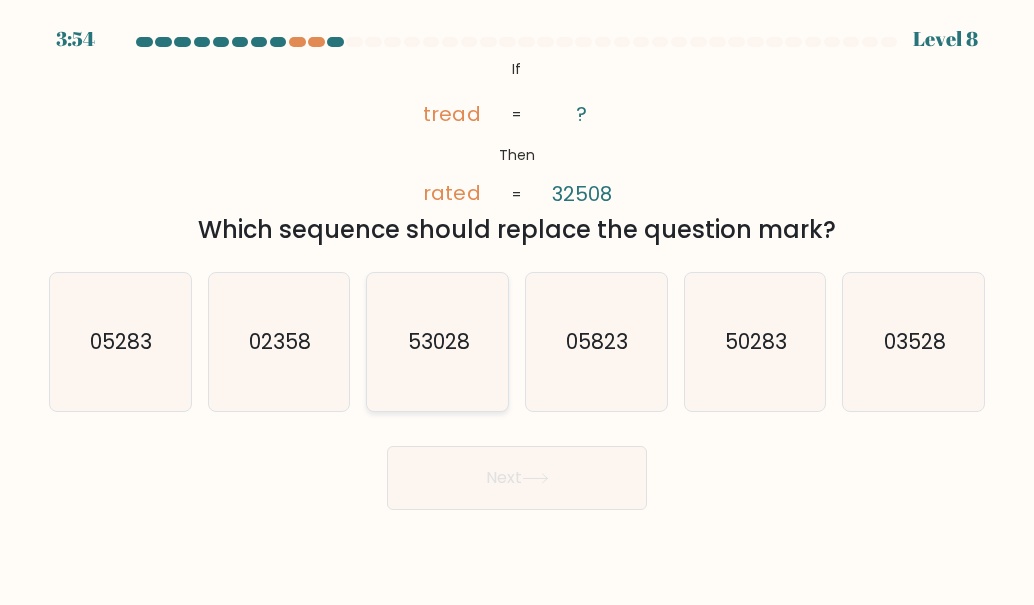 click on "53028" at bounding box center [438, 342] 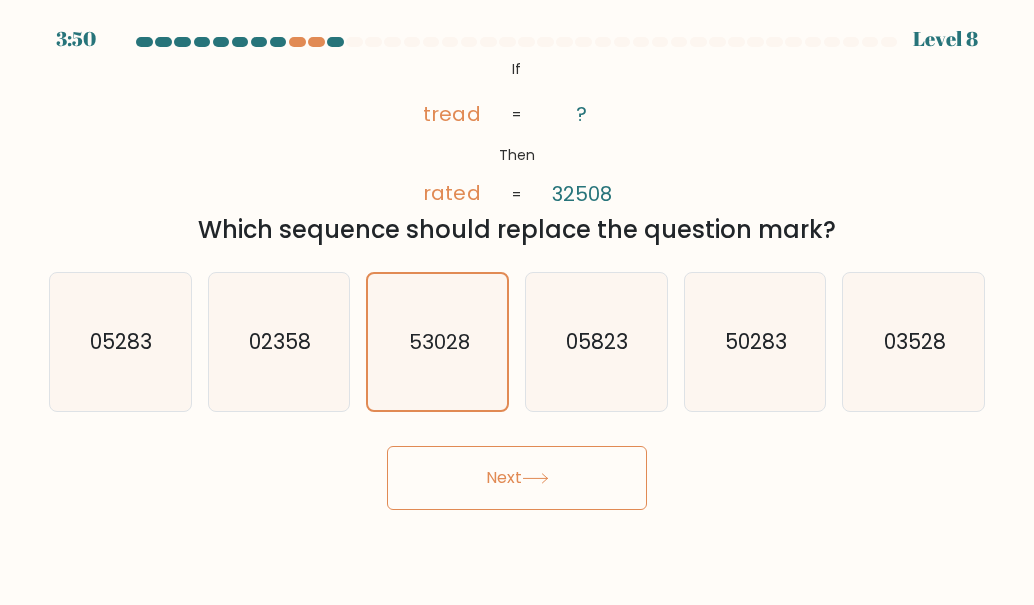 click at bounding box center (535, 478) 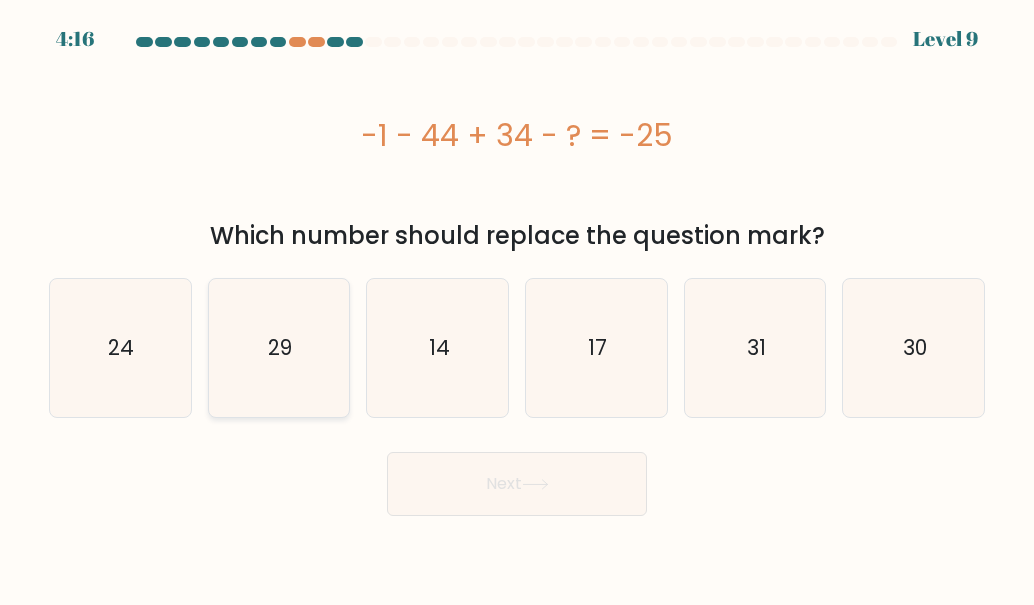 click on "29" at bounding box center (279, 348) 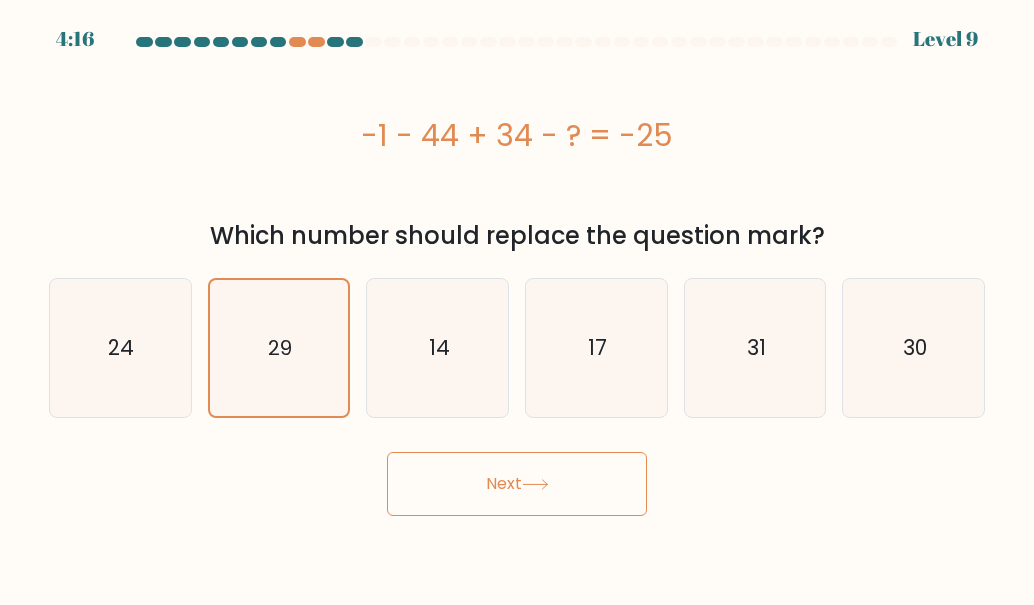 click on "Next" at bounding box center [517, 484] 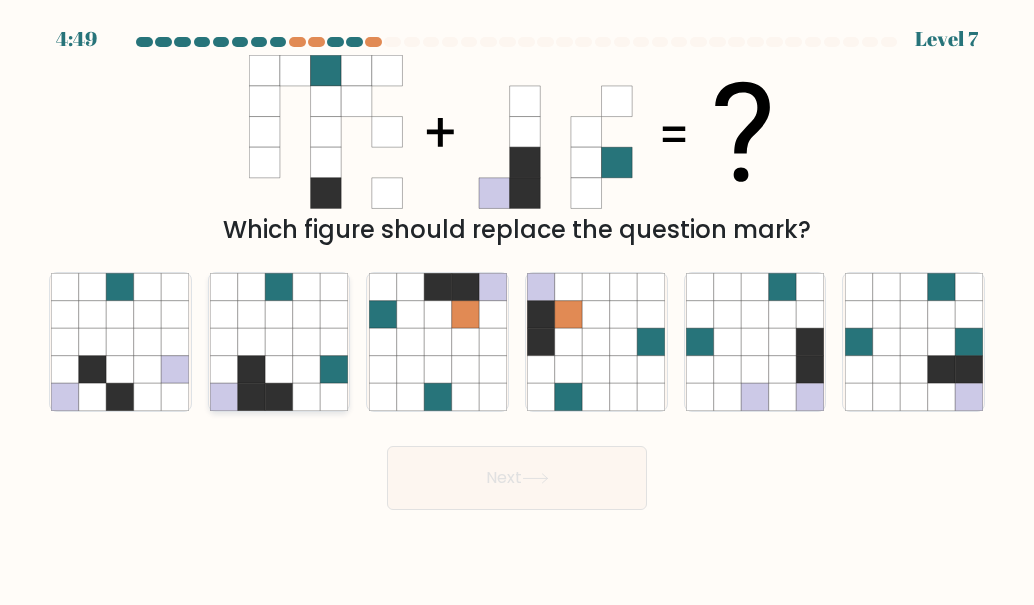 click at bounding box center [278, 369] 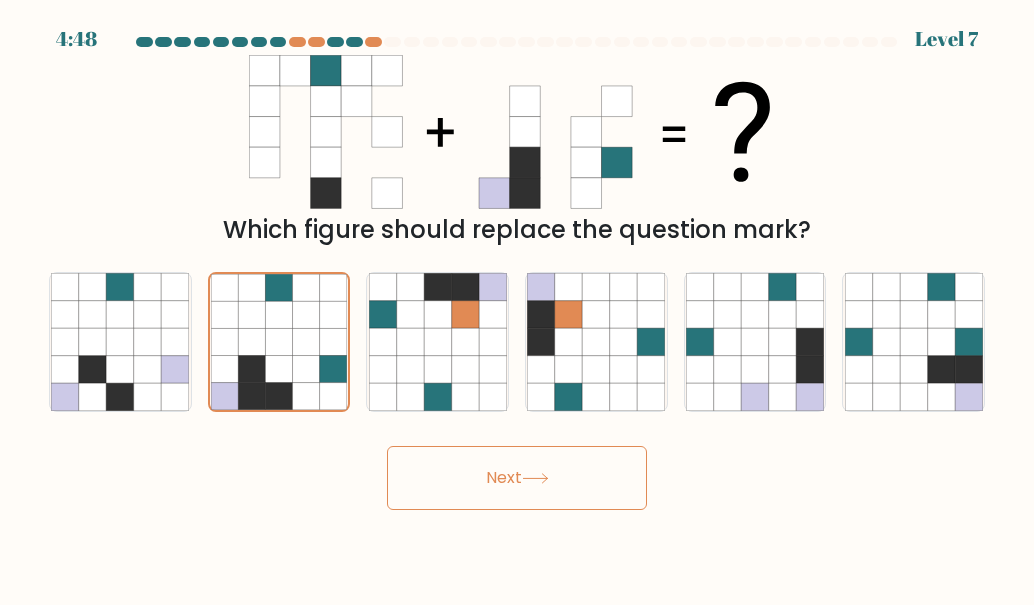 click on "Next" at bounding box center [517, 478] 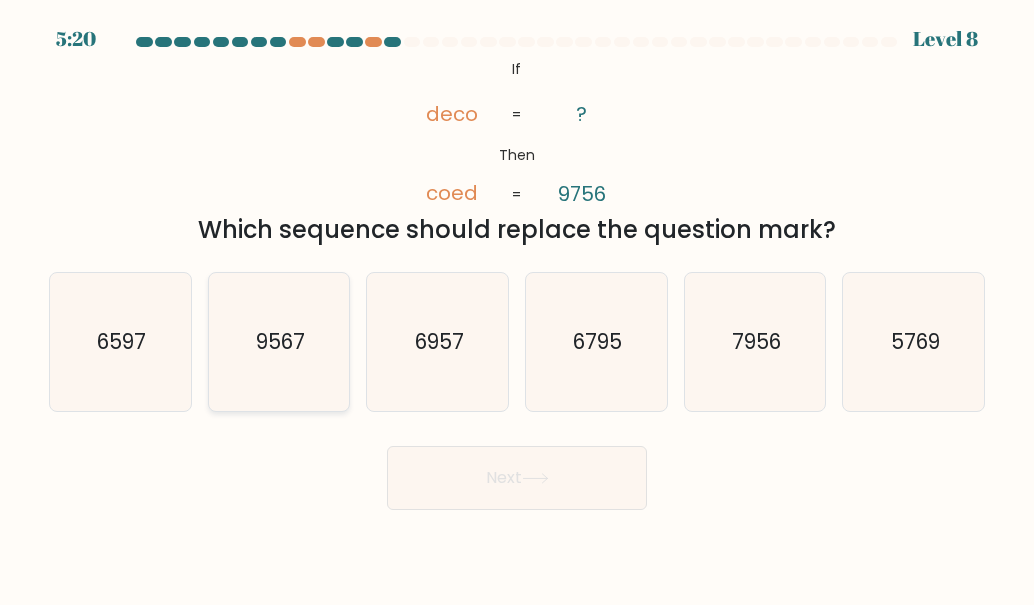 click on "9567" at bounding box center (279, 342) 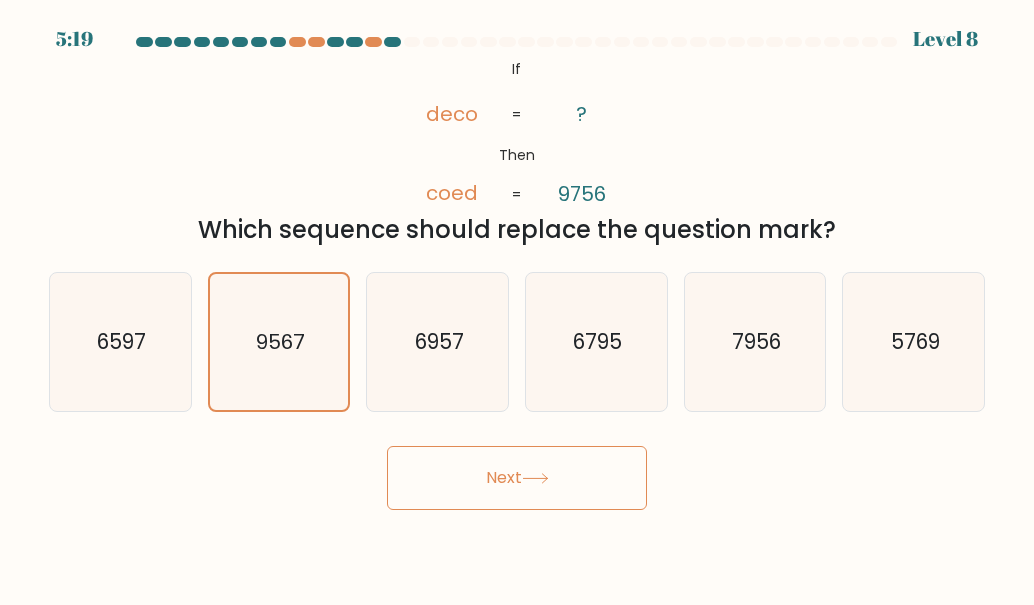 click on "Next" at bounding box center [517, 478] 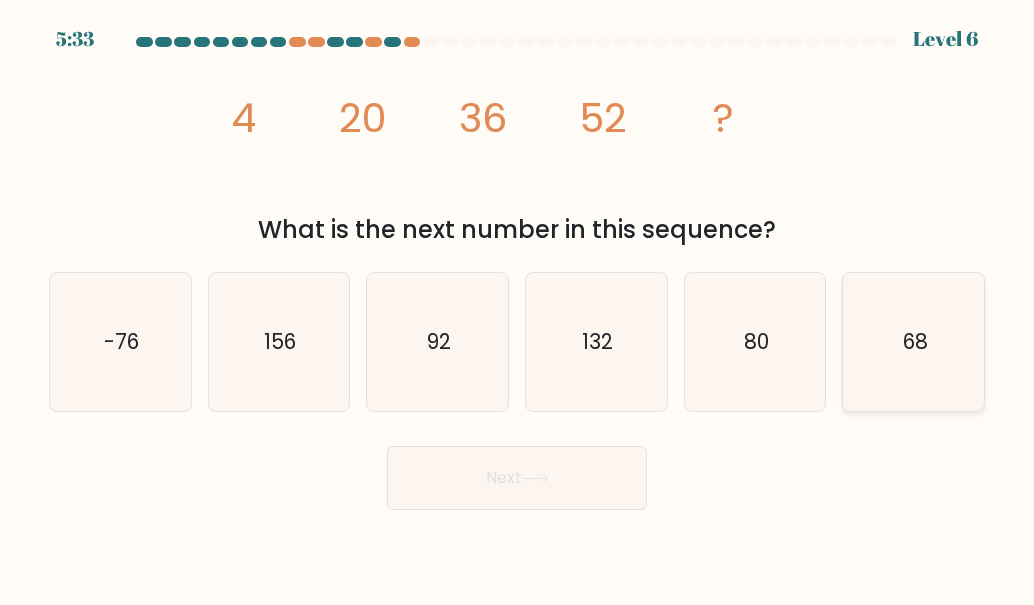 click on "68" at bounding box center [914, 342] 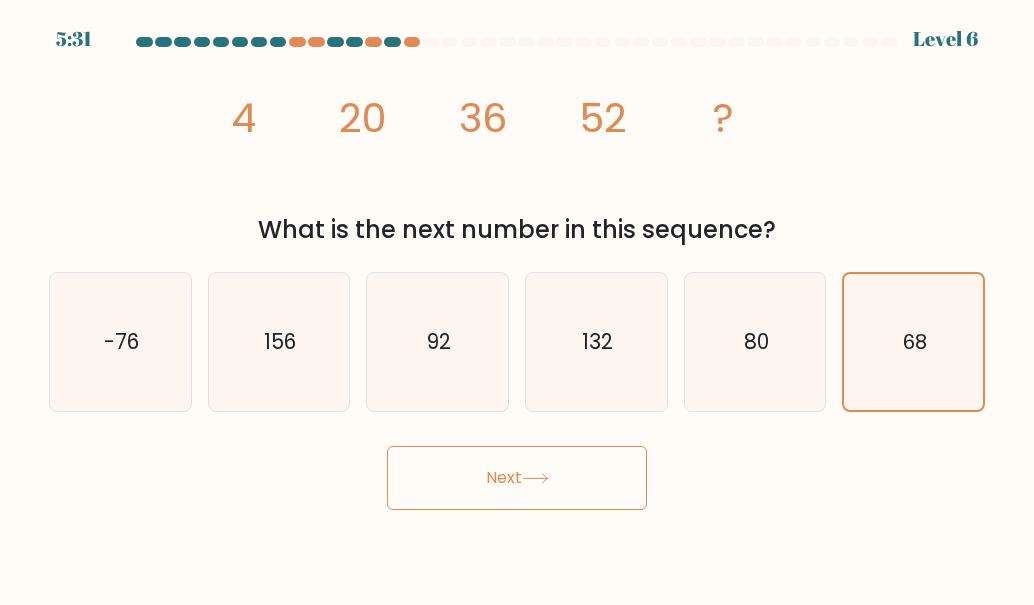 click at bounding box center [535, 478] 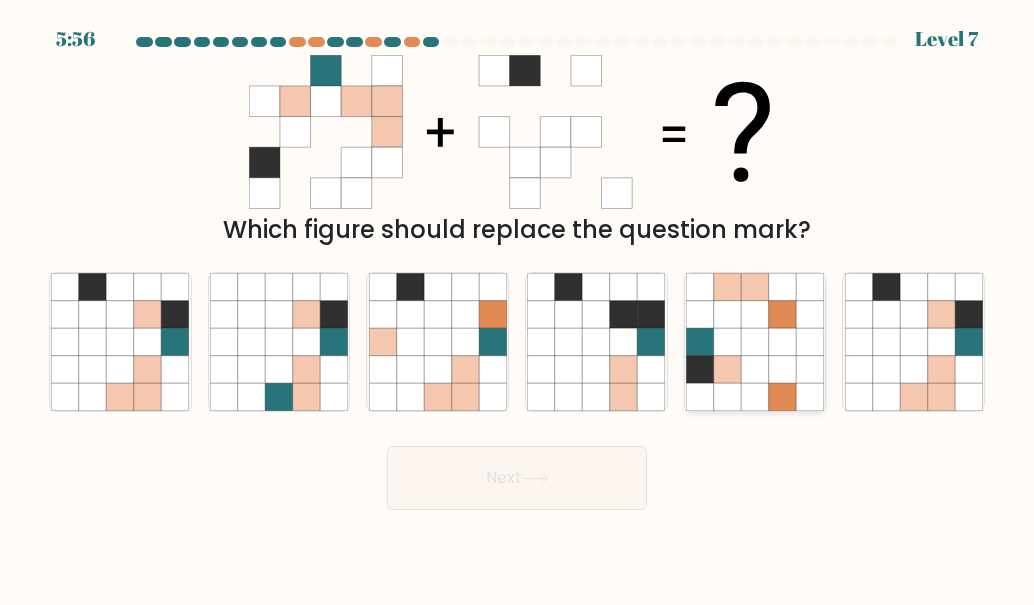 click at bounding box center [754, 369] 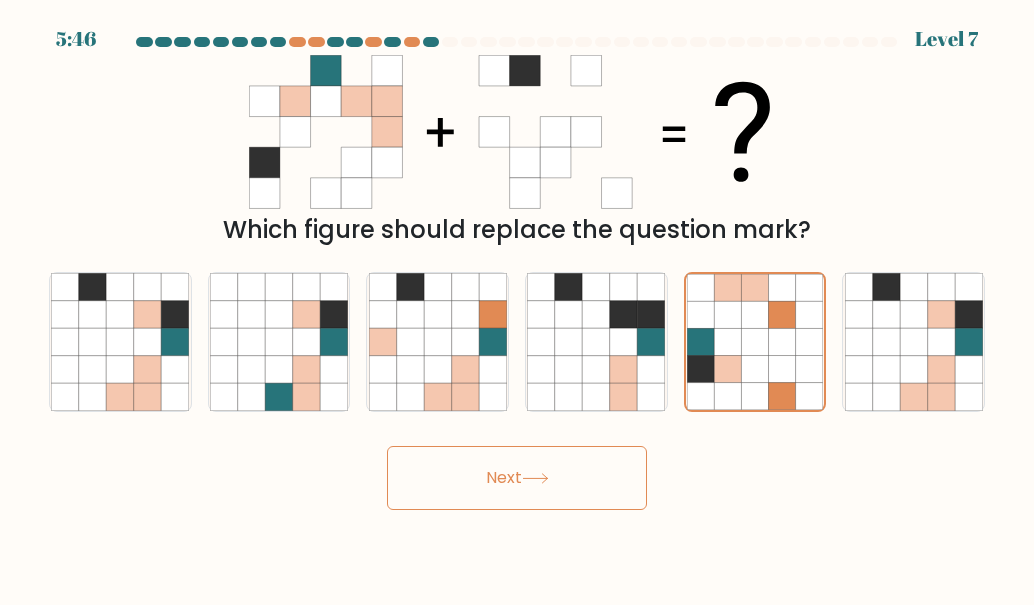 click on "Next" at bounding box center [517, 478] 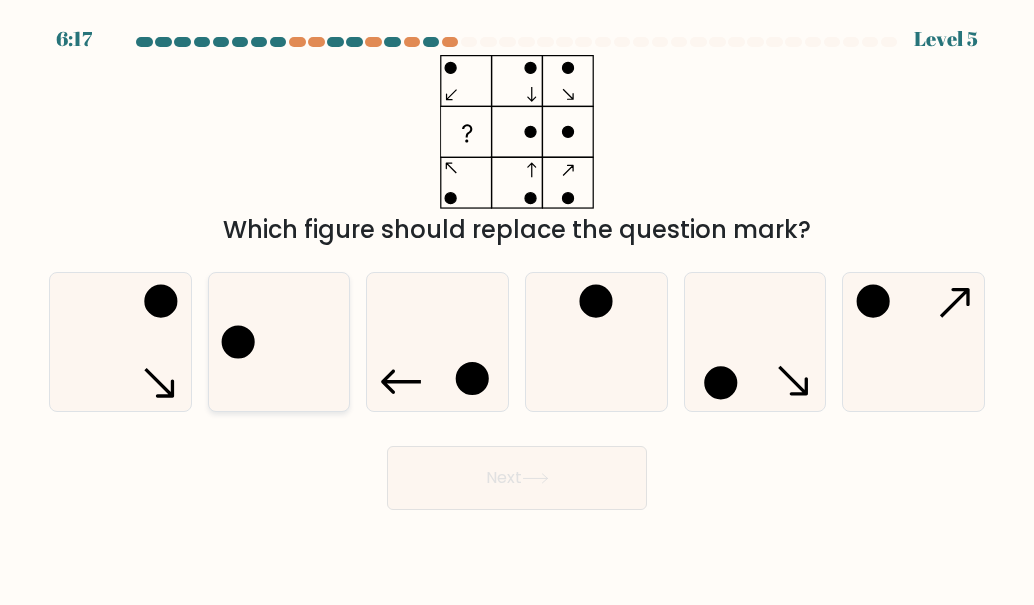 click at bounding box center (279, 342) 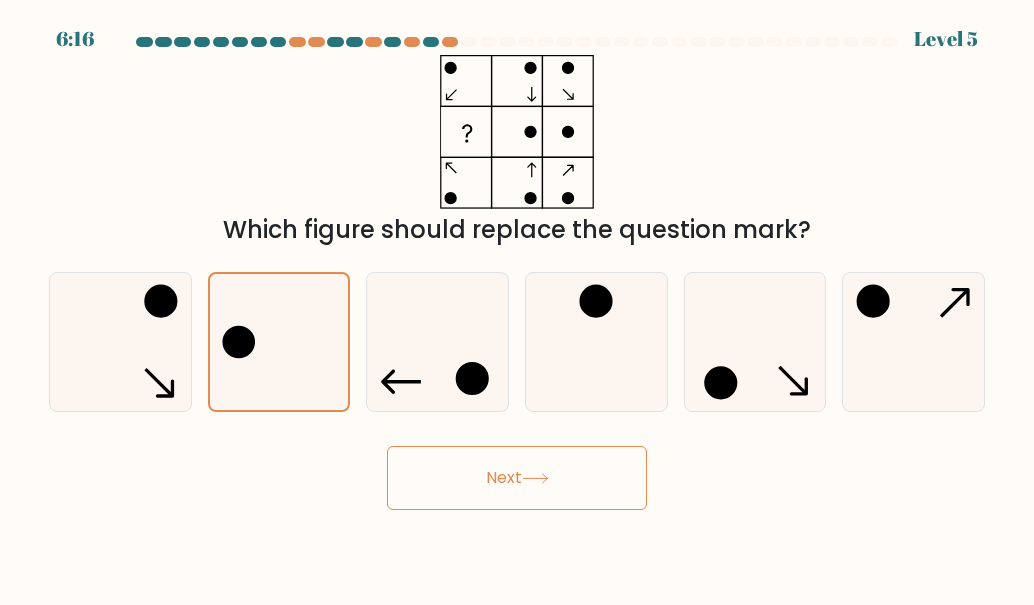 click on "Next" at bounding box center (517, 478) 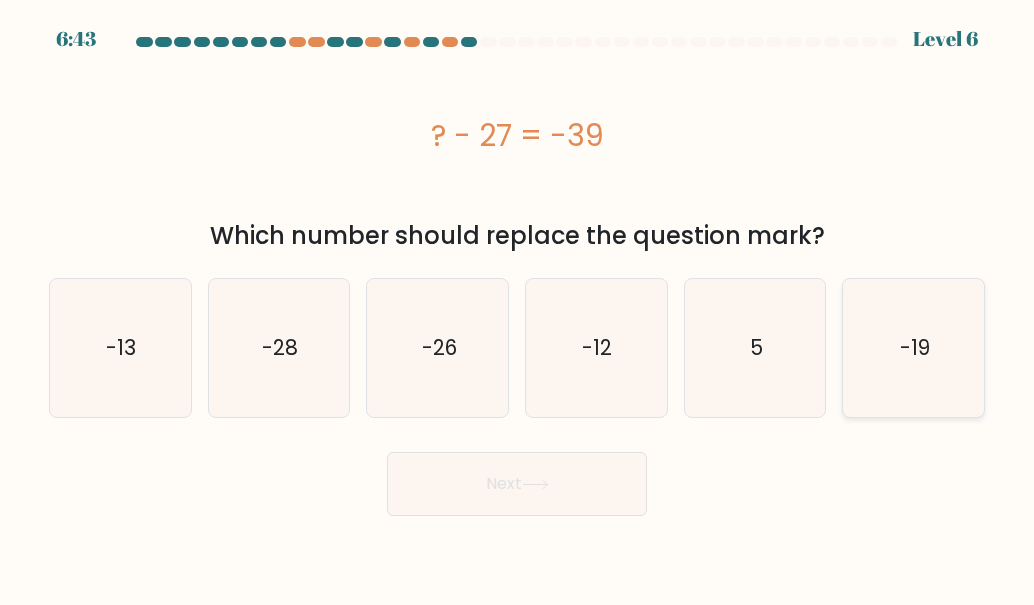 click on "-19" at bounding box center (914, 348) 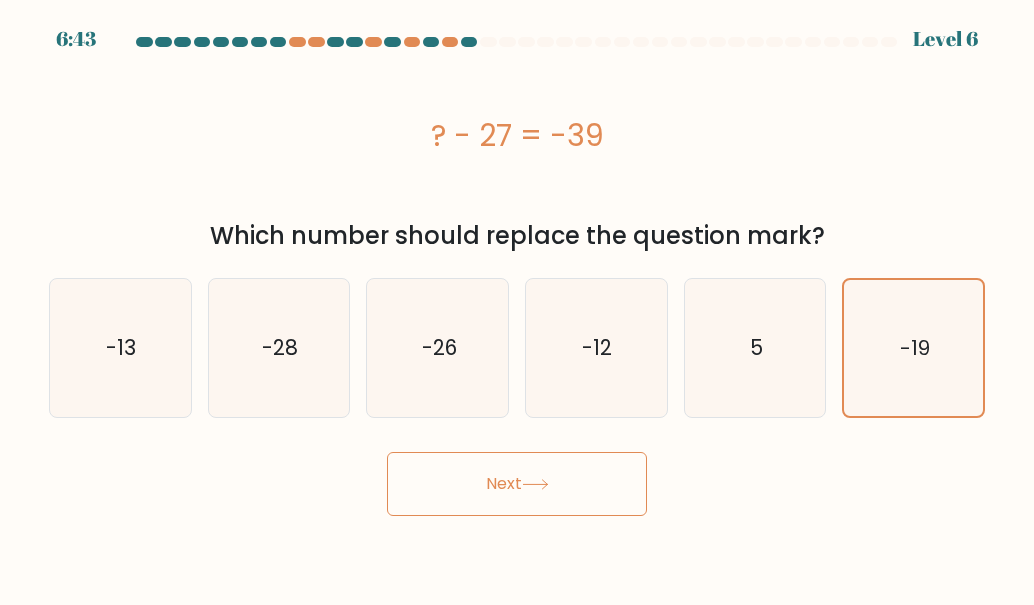 click on "Next" at bounding box center [517, 484] 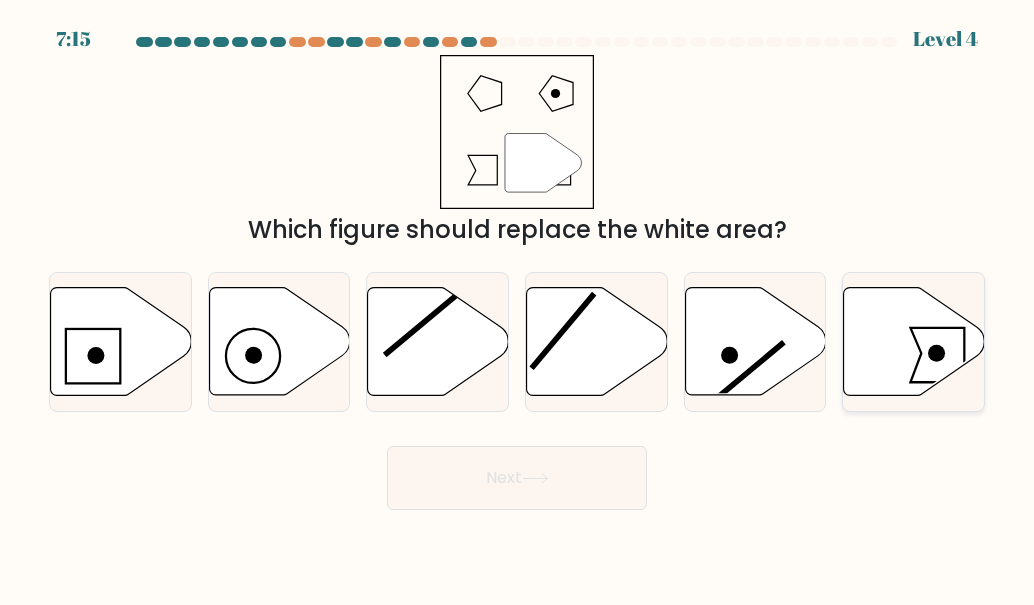 click at bounding box center [914, 341] 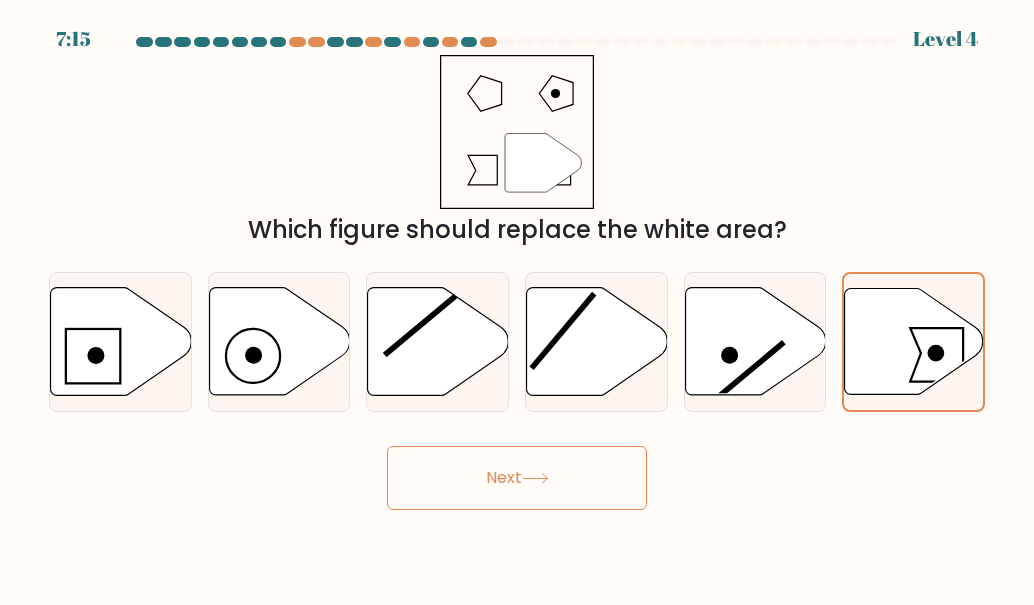 click on "Next" at bounding box center [517, 478] 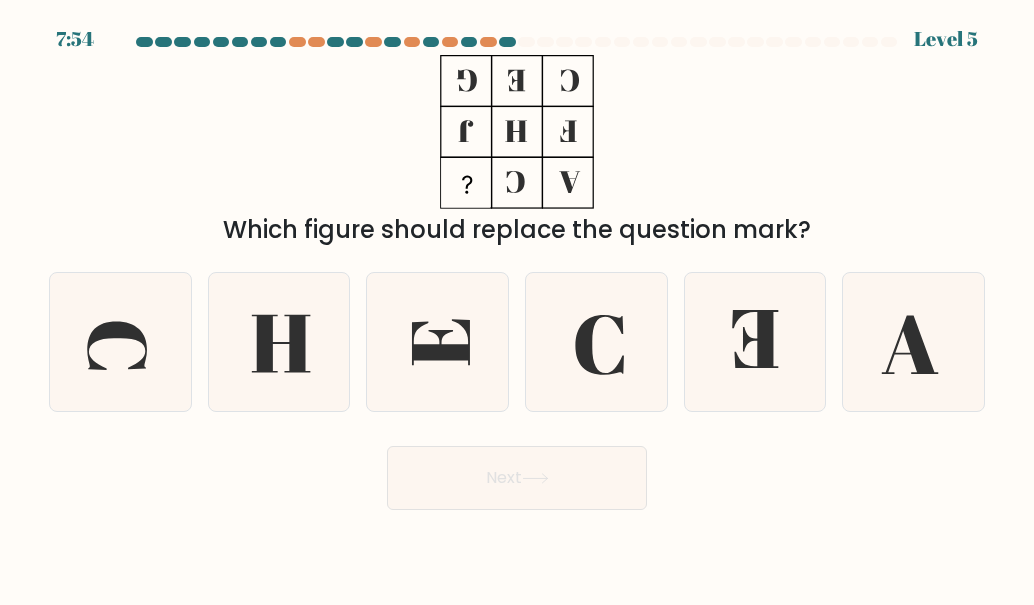 type 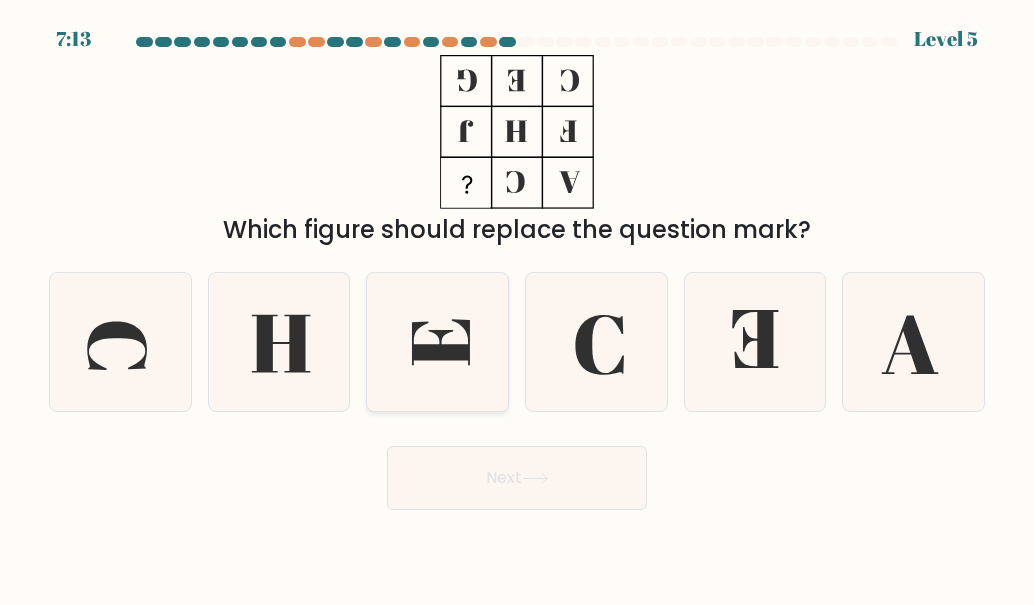 click at bounding box center (438, 342) 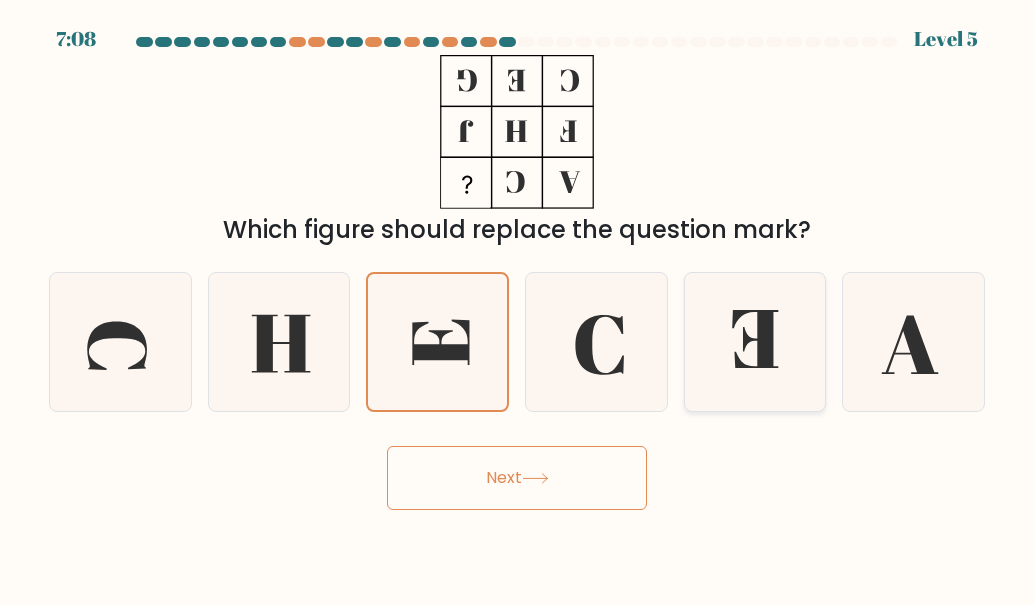 click at bounding box center (755, 342) 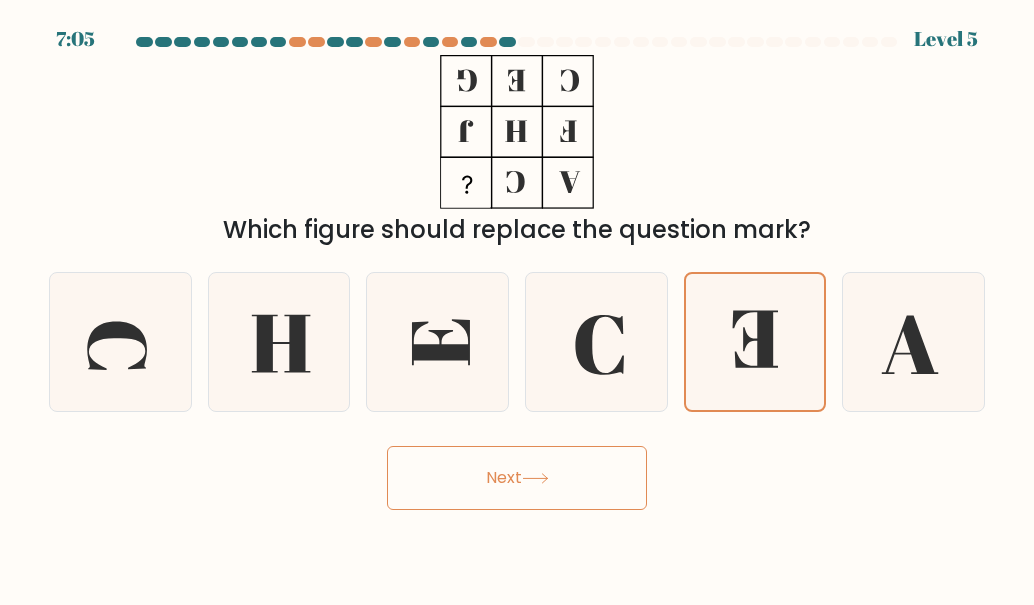click on "Next" at bounding box center (517, 478) 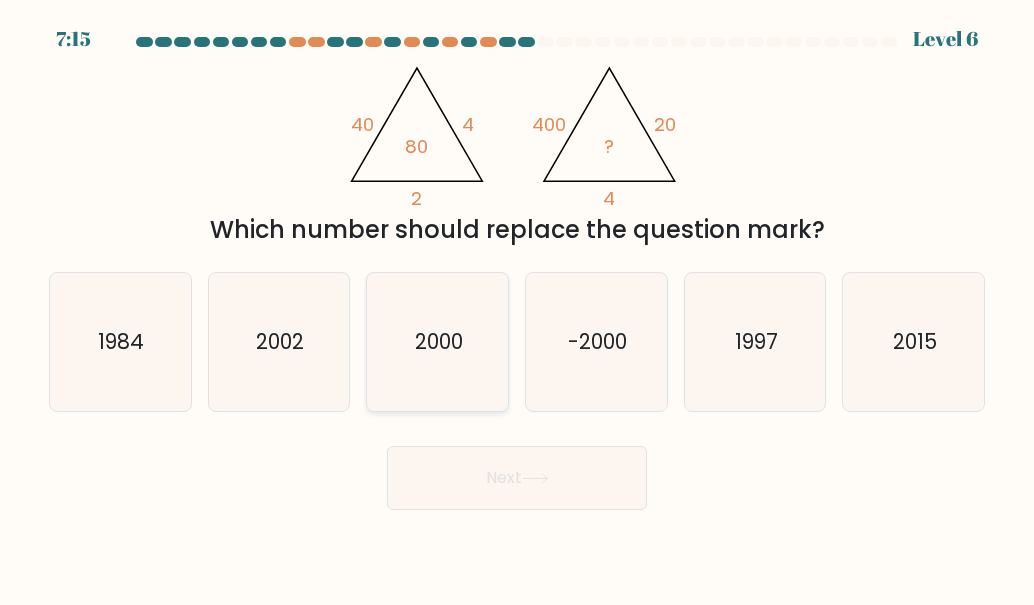 click on "2000" at bounding box center [438, 342] 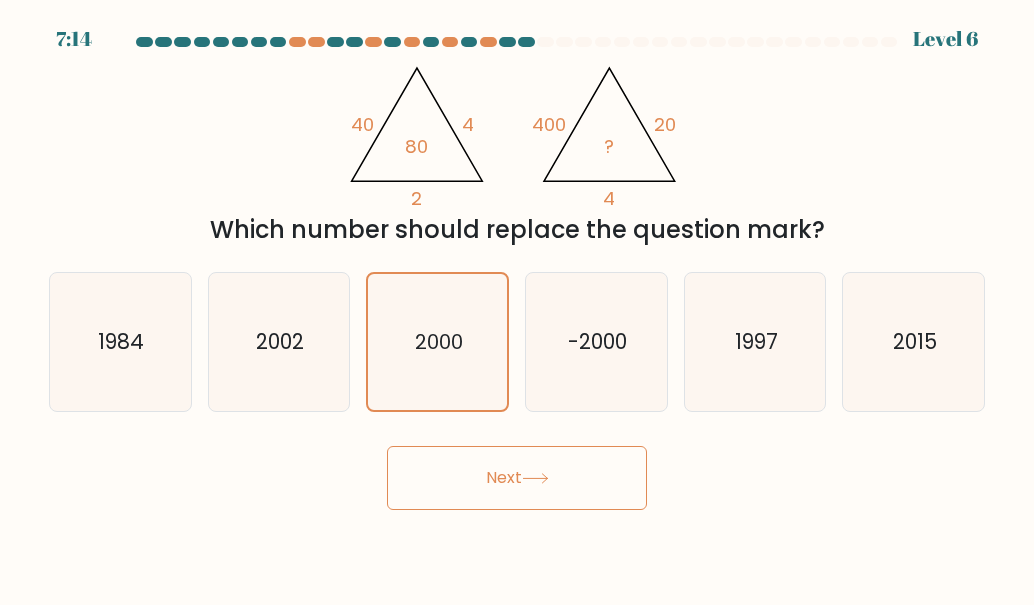 click on "Next" at bounding box center (517, 478) 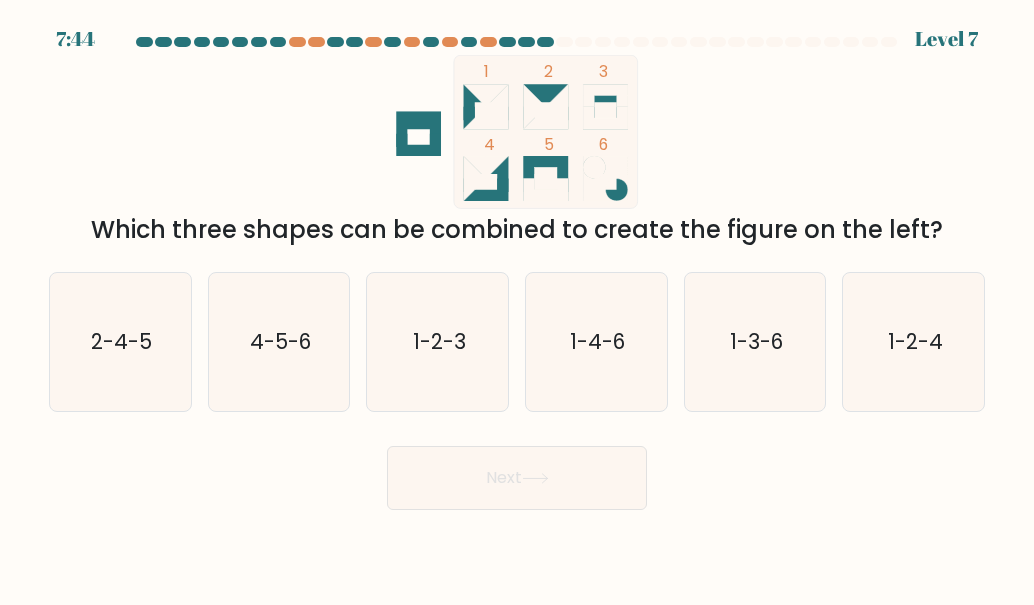drag, startPoint x: 905, startPoint y: 332, endPoint x: 630, endPoint y: 441, distance: 295.81412 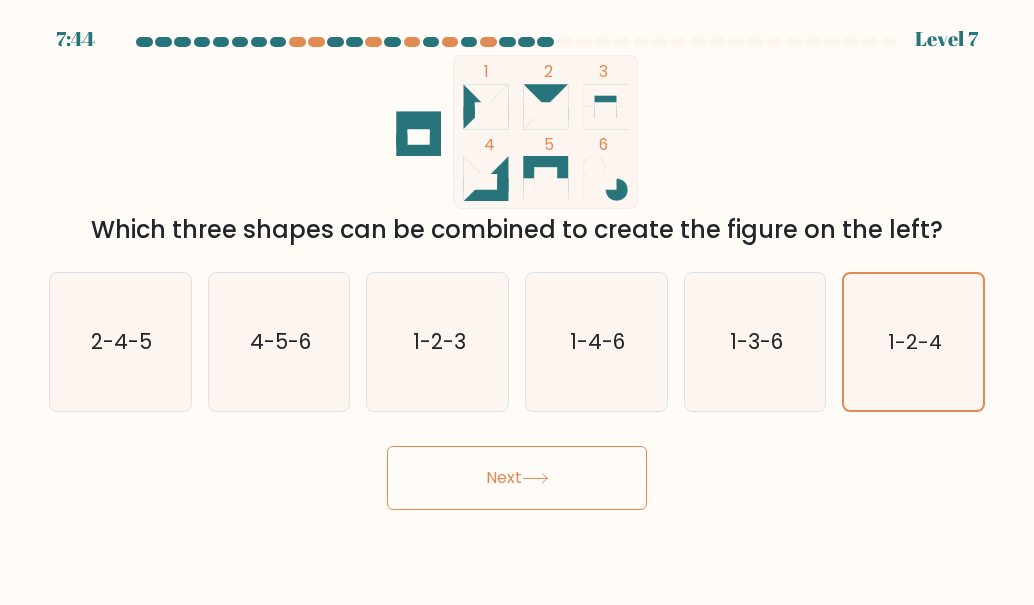click on "Next" at bounding box center [517, 478] 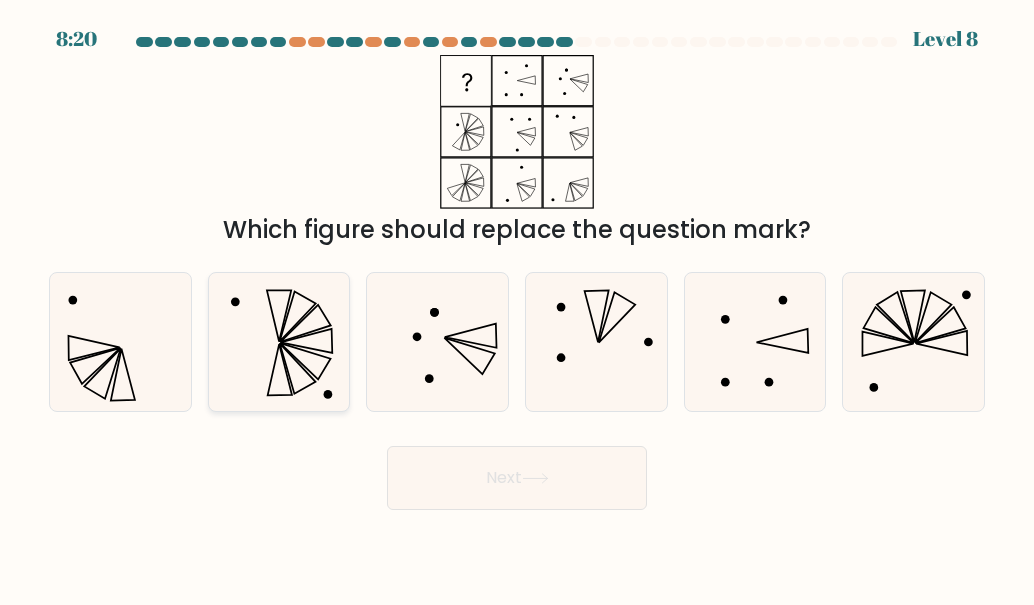 click at bounding box center (306, 323) 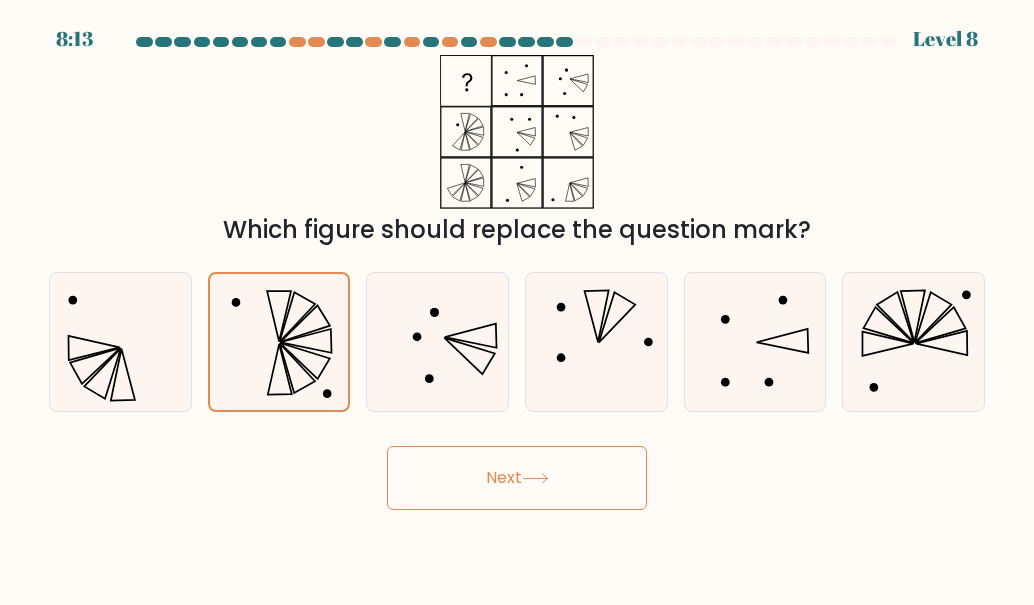 click on "Next" at bounding box center [517, 478] 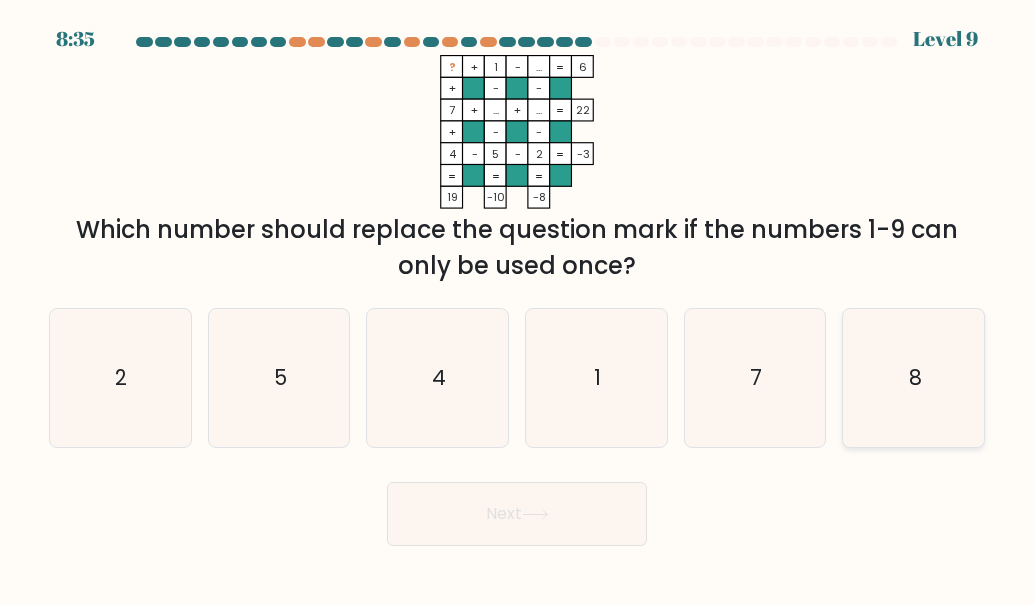 click on "8" at bounding box center [914, 378] 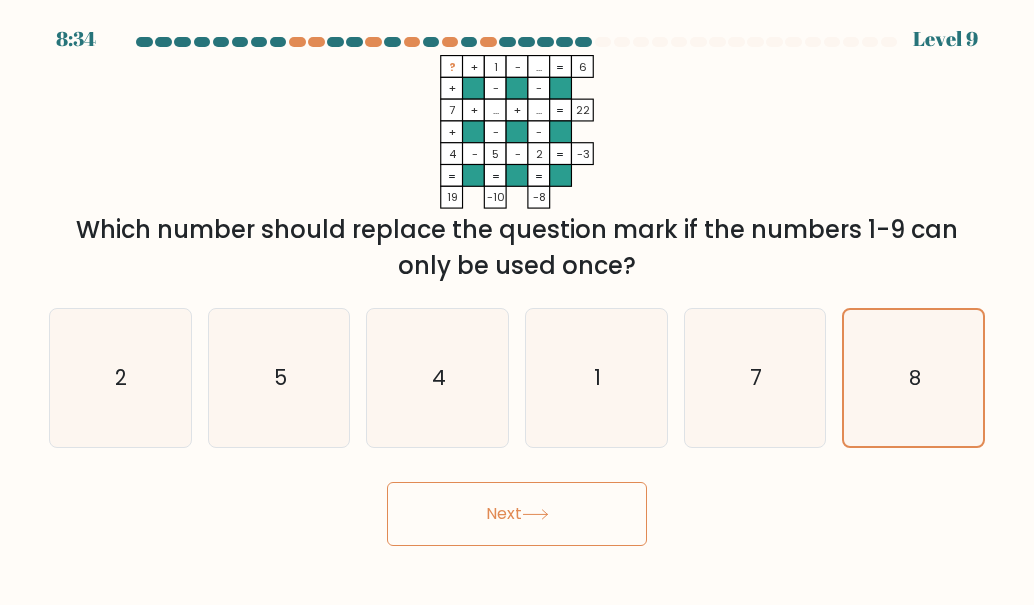 click on "Next" at bounding box center (517, 514) 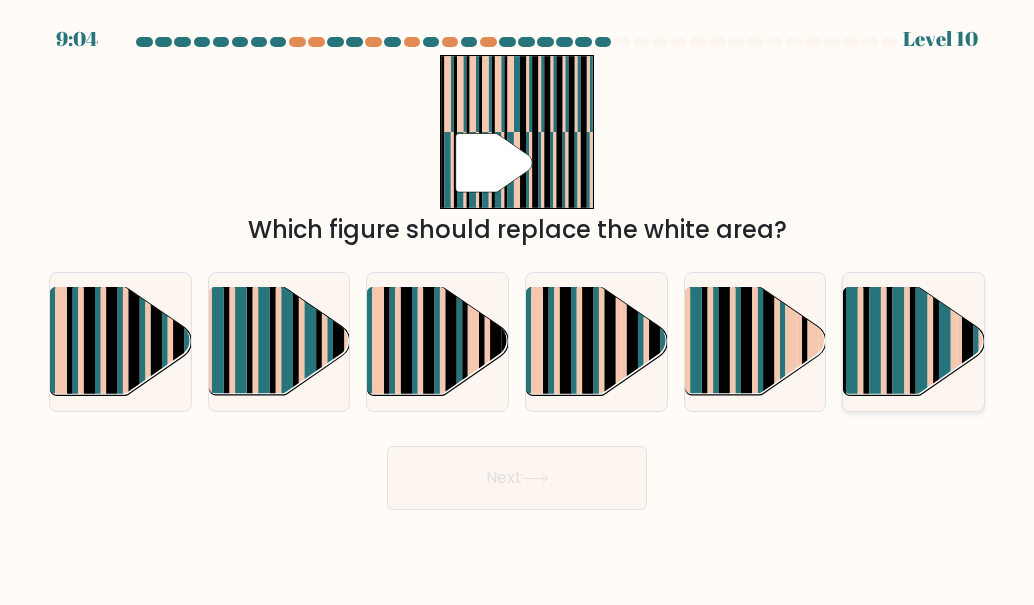 click at bounding box center (945, 354) 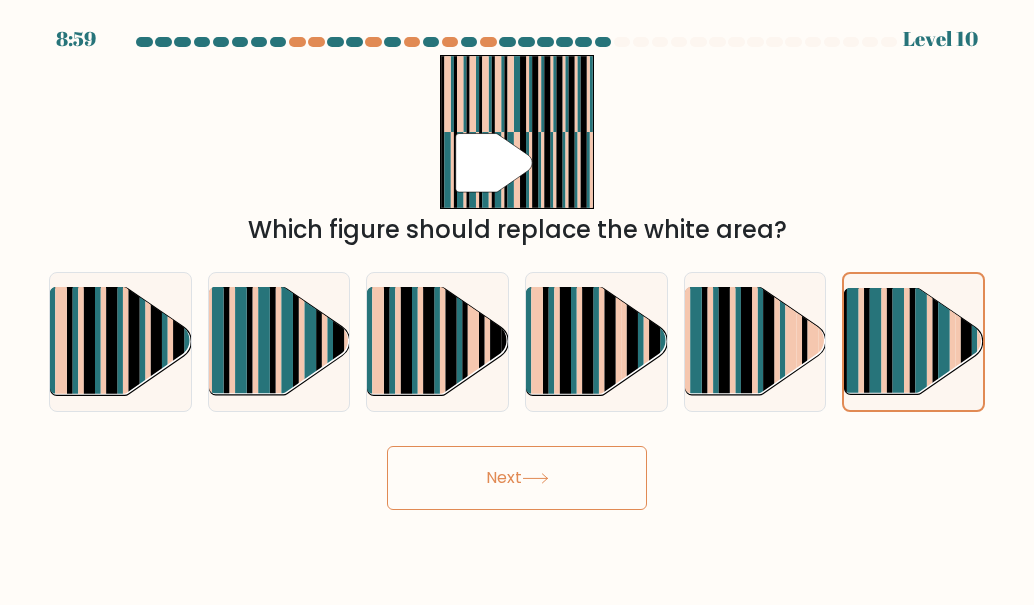 click on "Next" at bounding box center [517, 478] 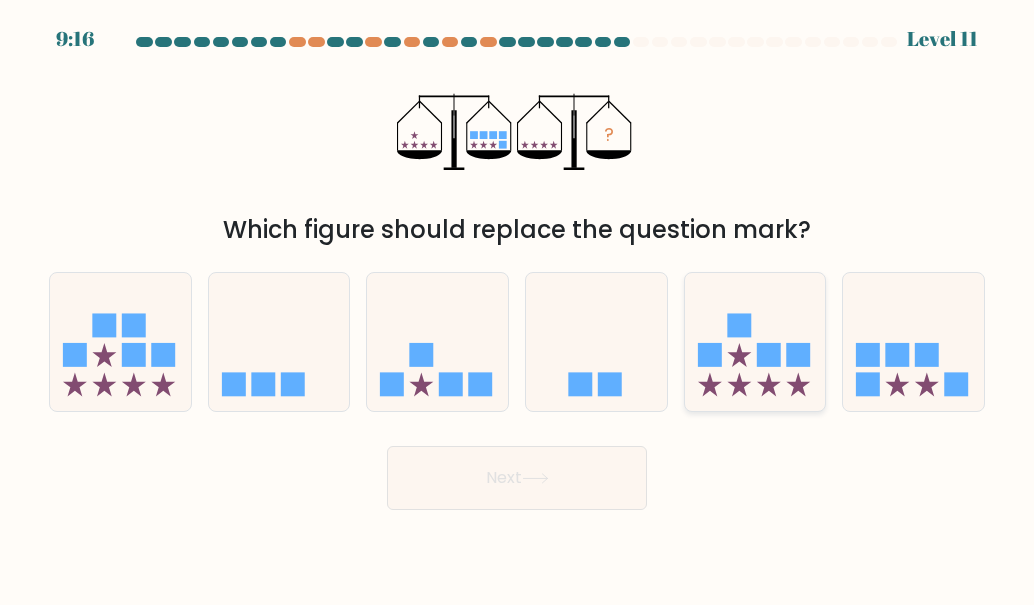 click at bounding box center (769, 355) 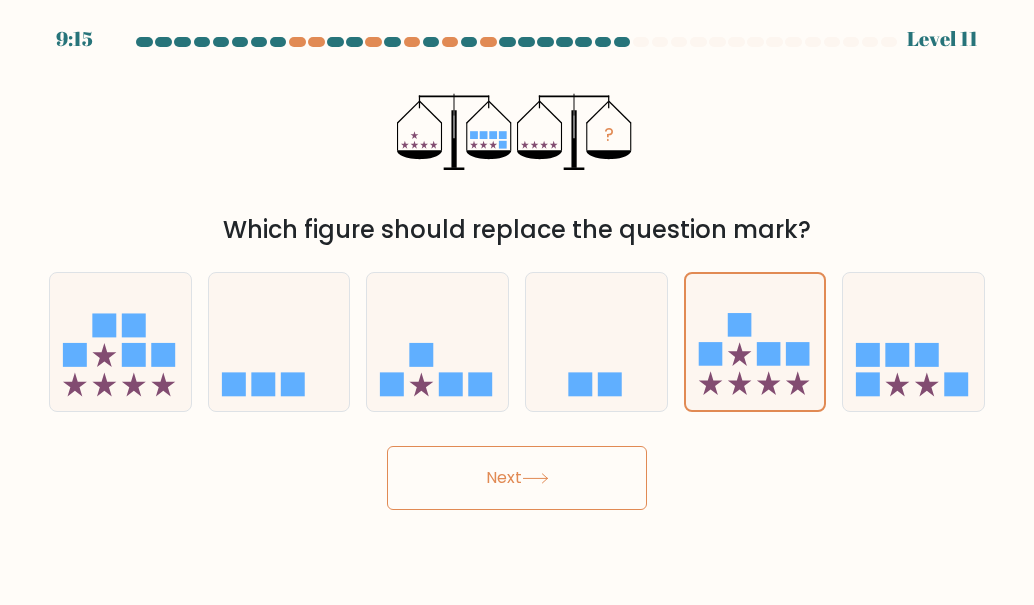 click on "Next" at bounding box center [517, 478] 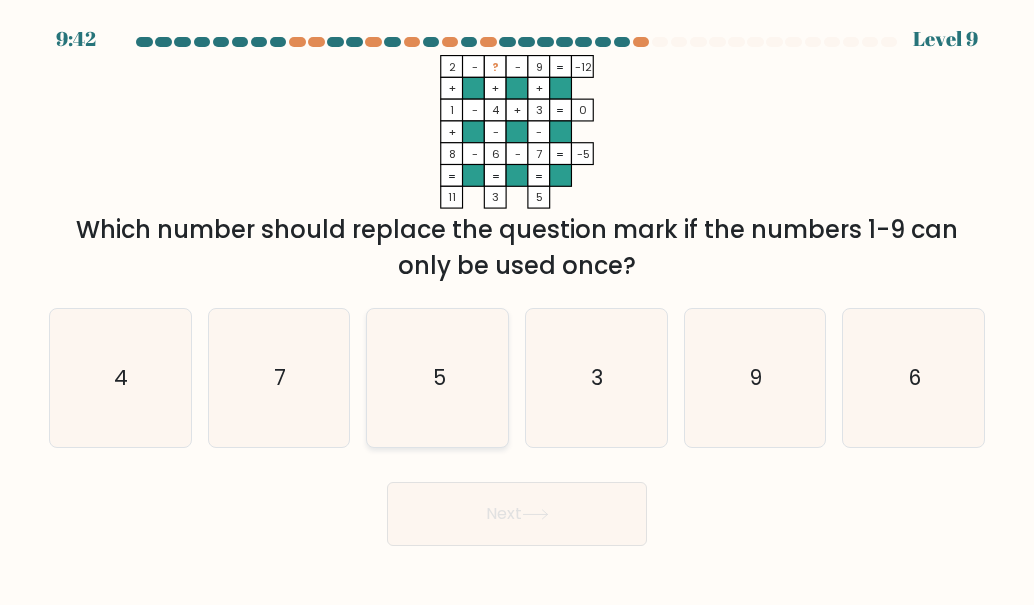 click on "5" at bounding box center (438, 378) 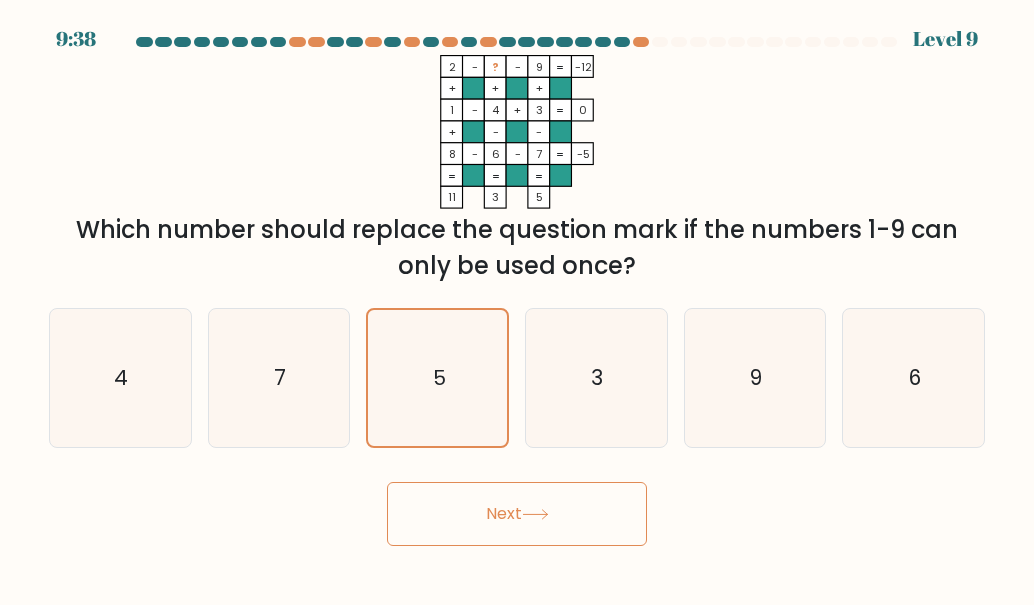 click on "Next" at bounding box center [517, 514] 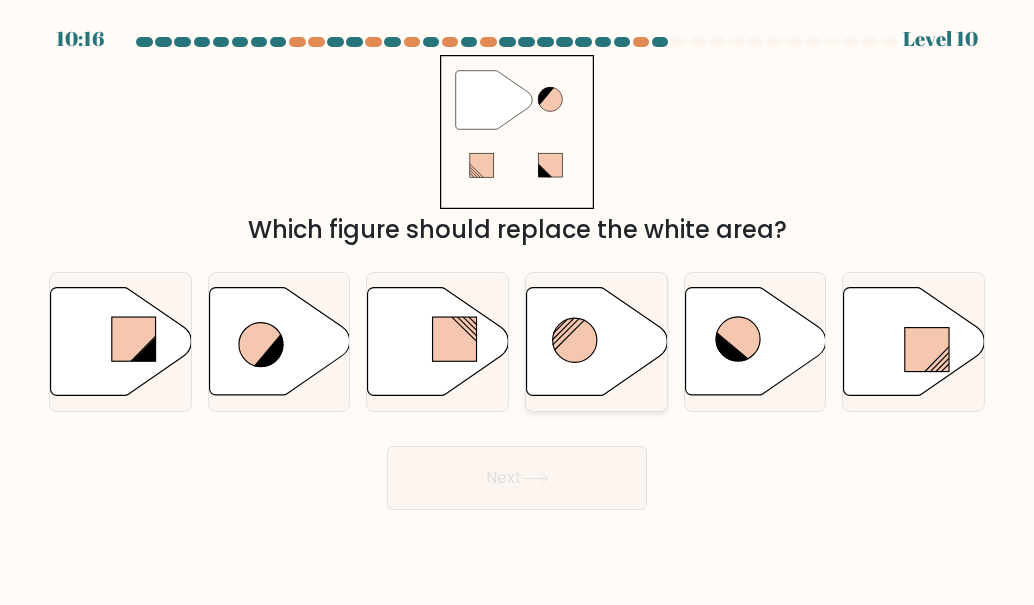 click at bounding box center (597, 341) 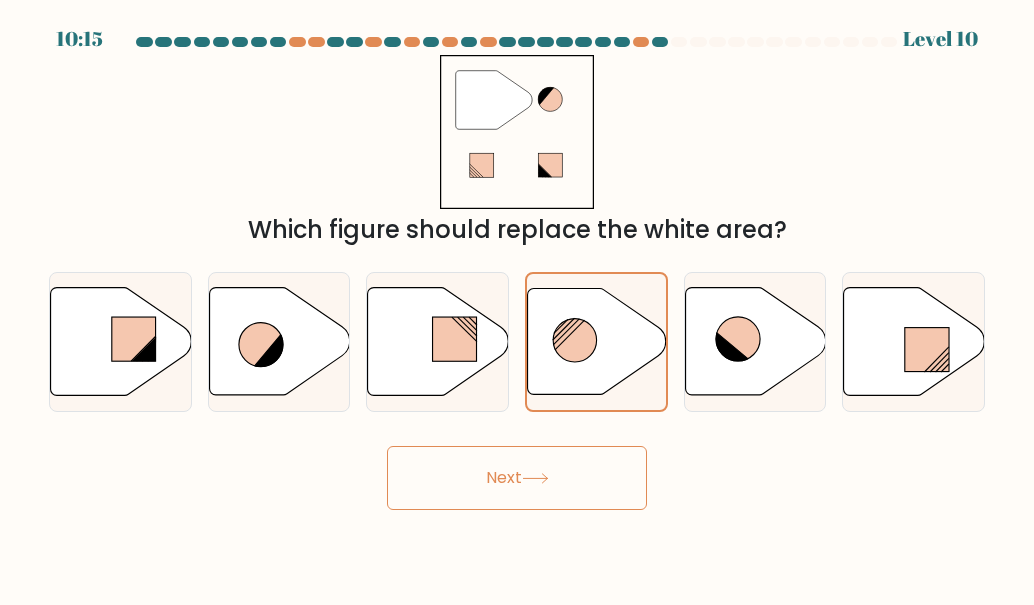 click on "10:15
Level 10" at bounding box center (517, 302) 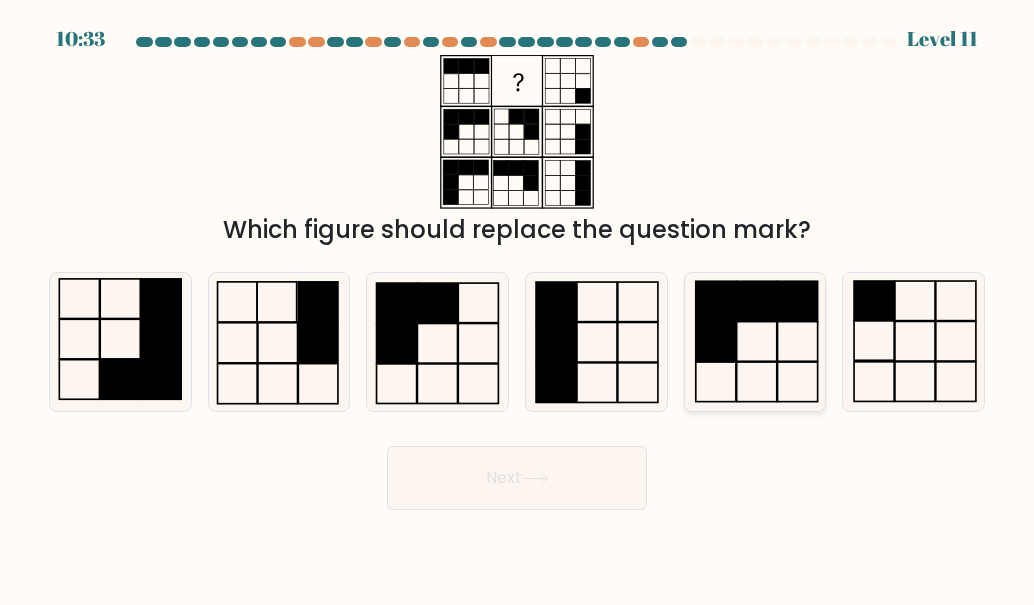 click at bounding box center [757, 301] 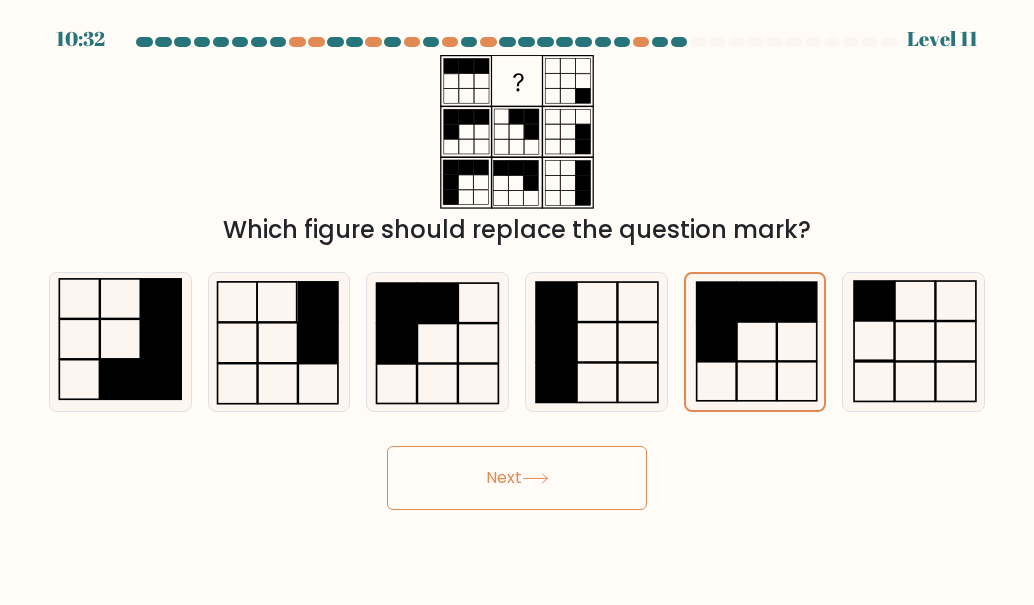 click on "Next" at bounding box center [517, 478] 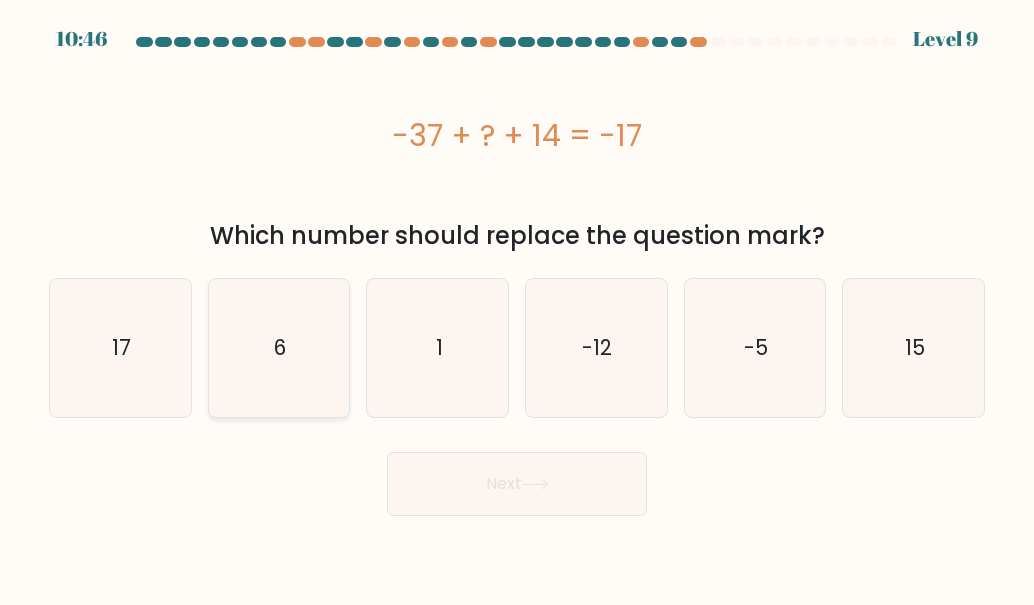 click on "6" at bounding box center (279, 348) 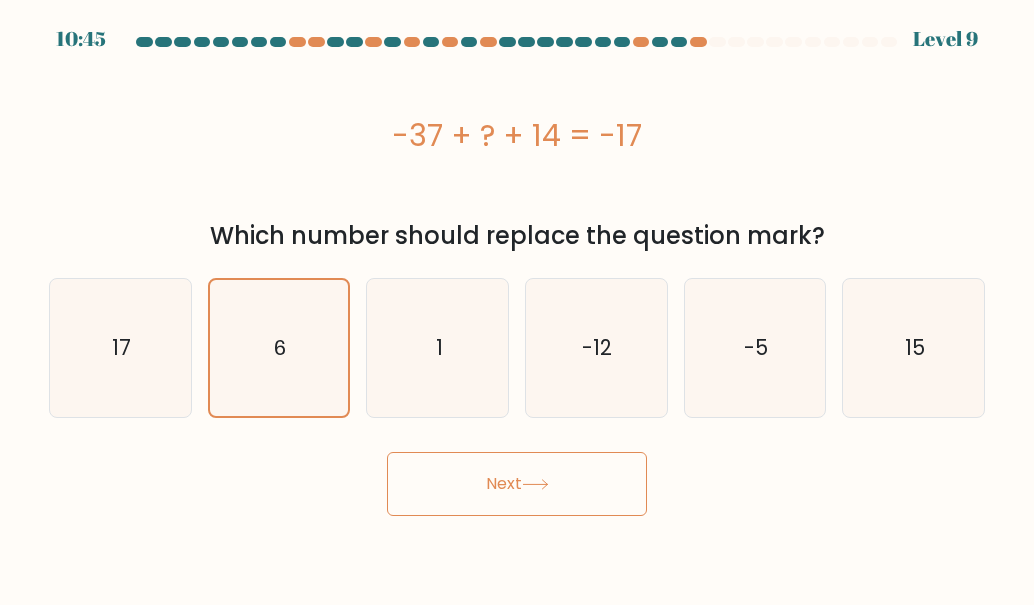 click on "Next" at bounding box center (517, 484) 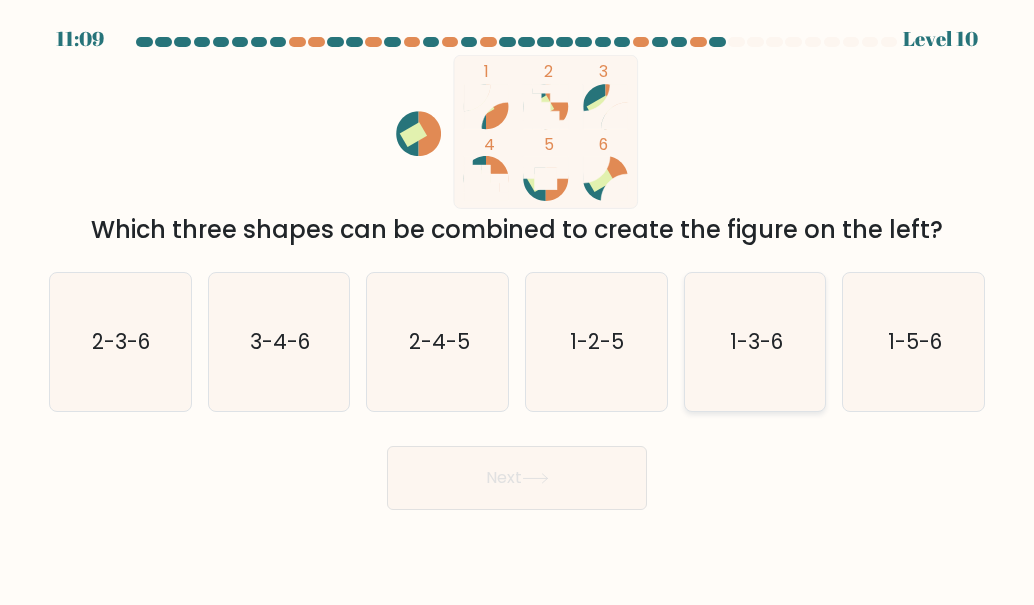 click on "1-3-6" at bounding box center (755, 342) 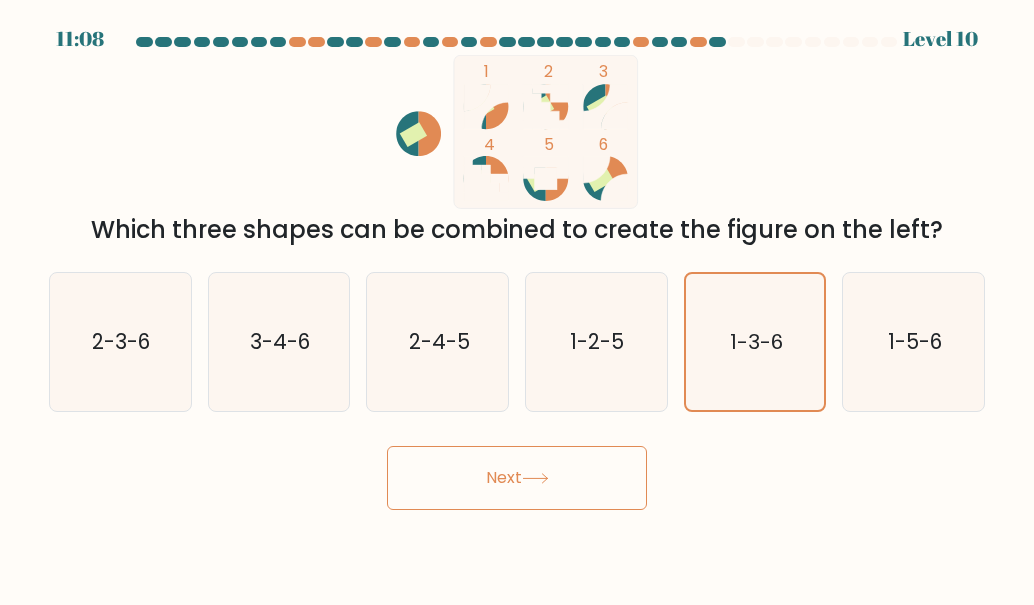 click on "Next" at bounding box center [517, 478] 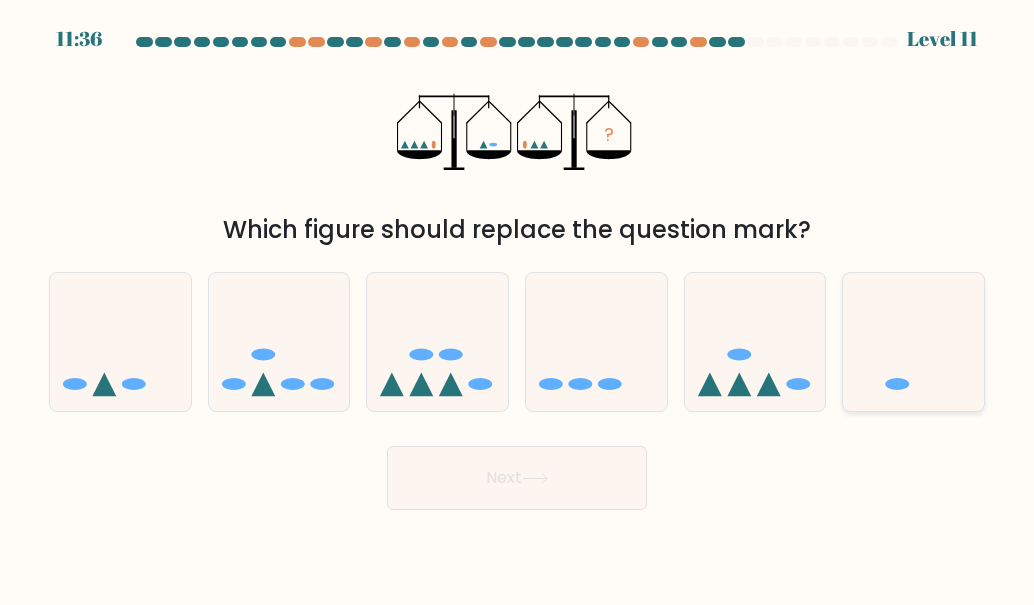 click at bounding box center (913, 342) 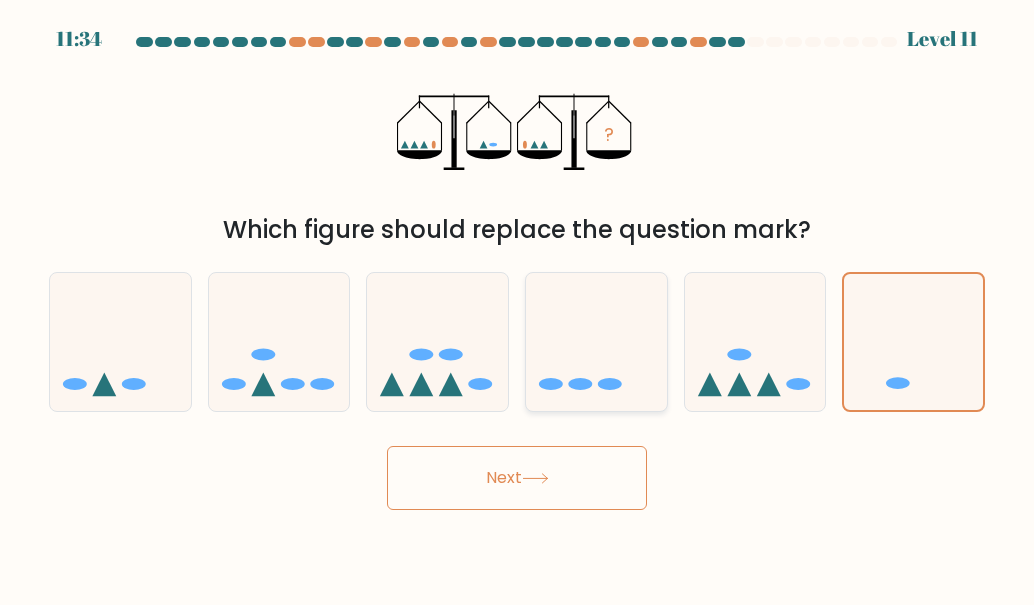 click at bounding box center (596, 342) 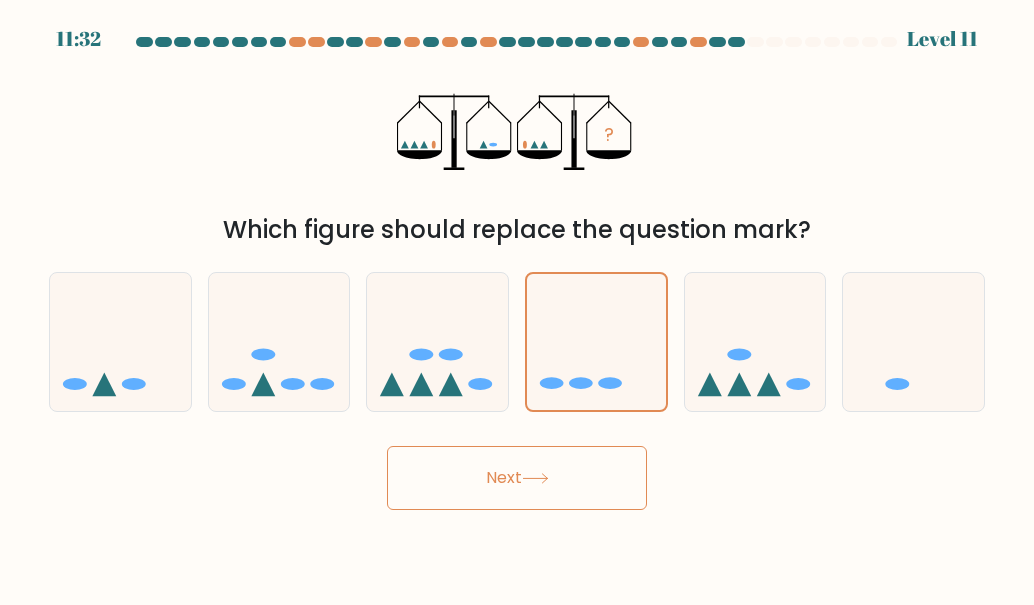 click on "Next" at bounding box center [517, 478] 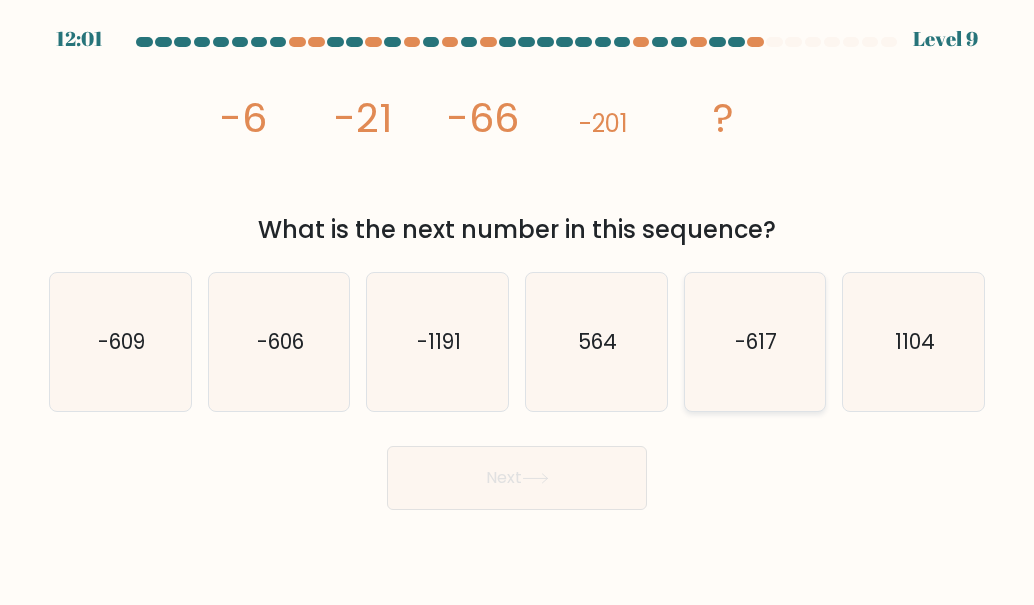 click on "-617" at bounding box center [756, 341] 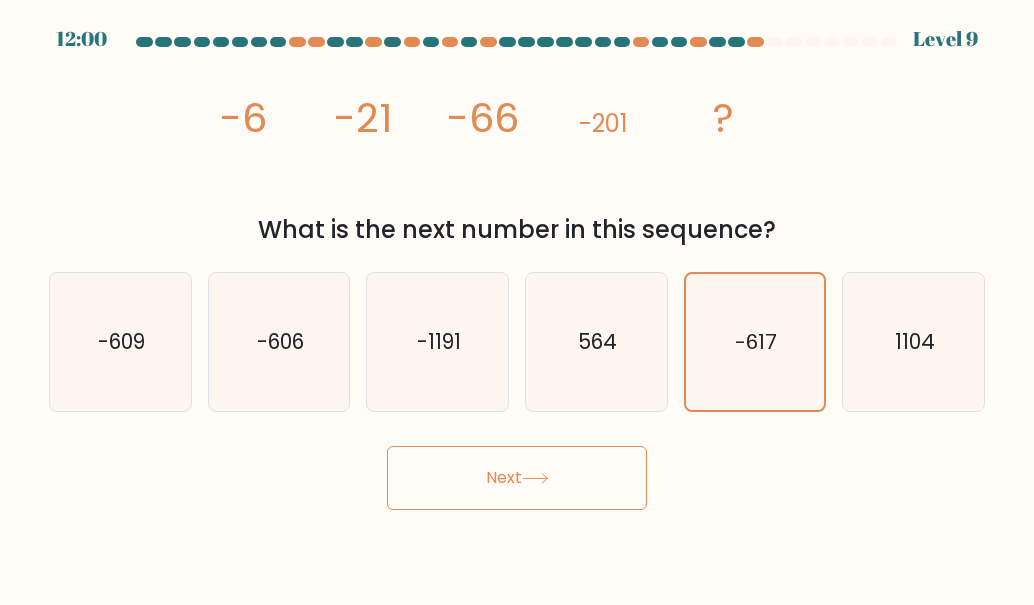 click on "Next" at bounding box center [517, 478] 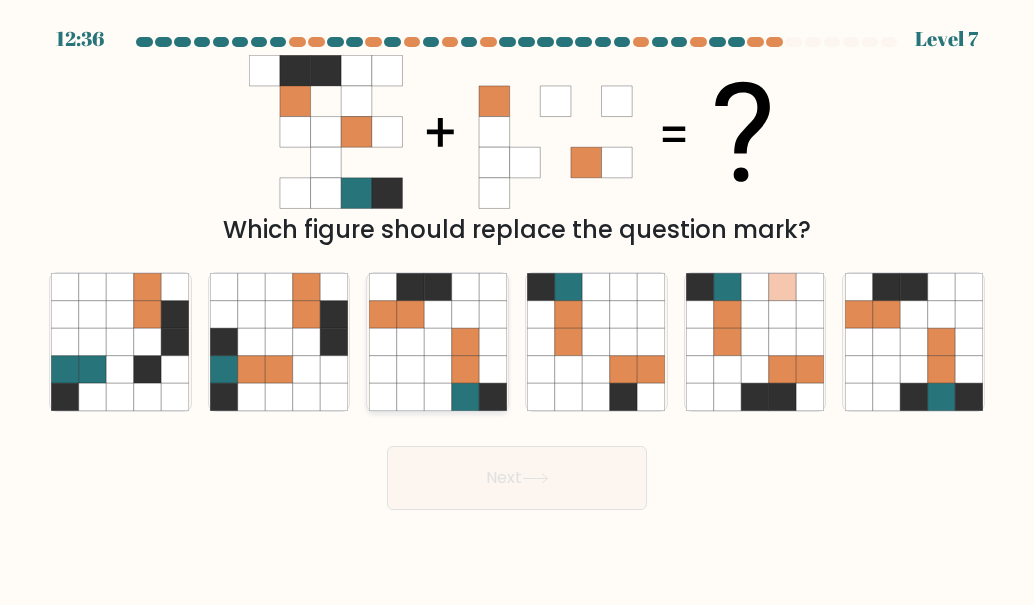 click at bounding box center (409, 341) 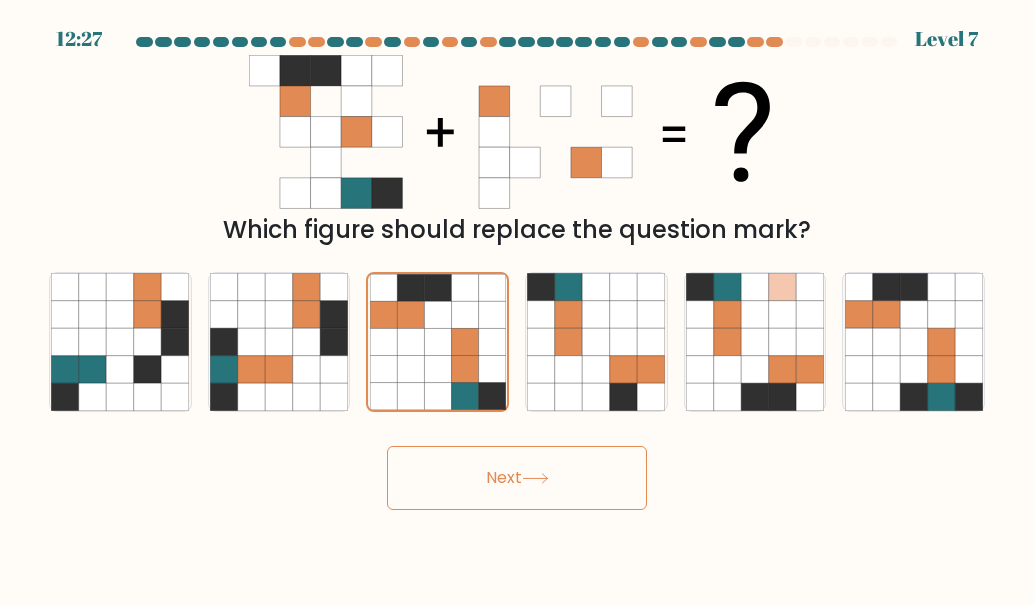 click on "Next" at bounding box center [517, 478] 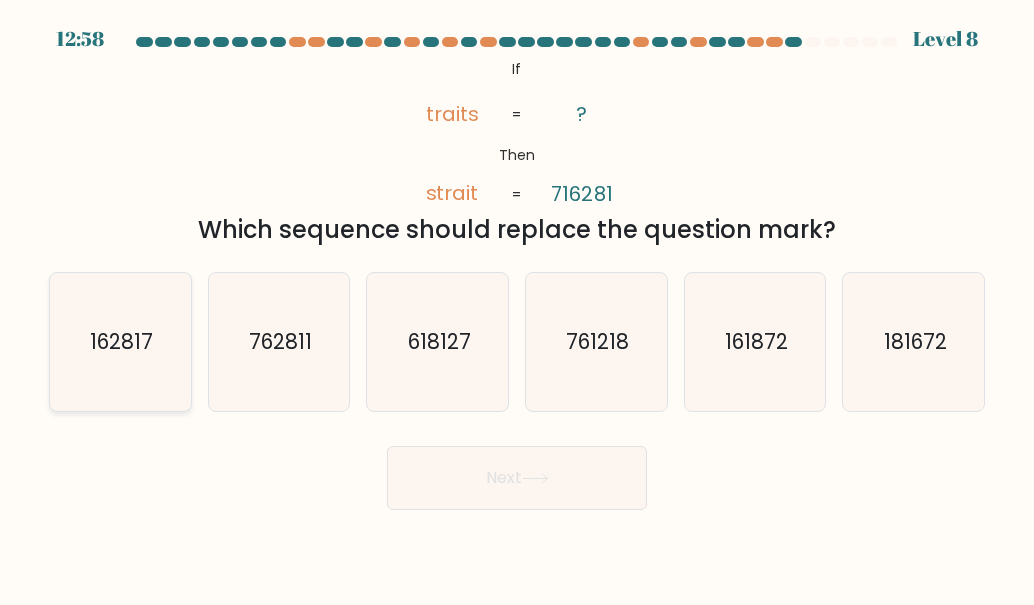 click on "162817" at bounding box center (121, 341) 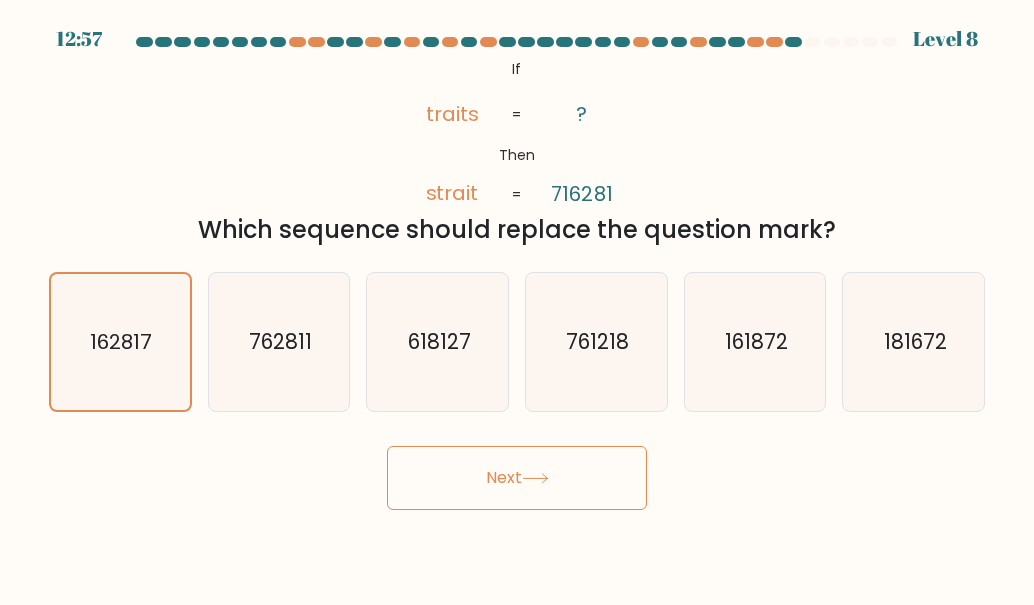 click on "Next" at bounding box center (517, 478) 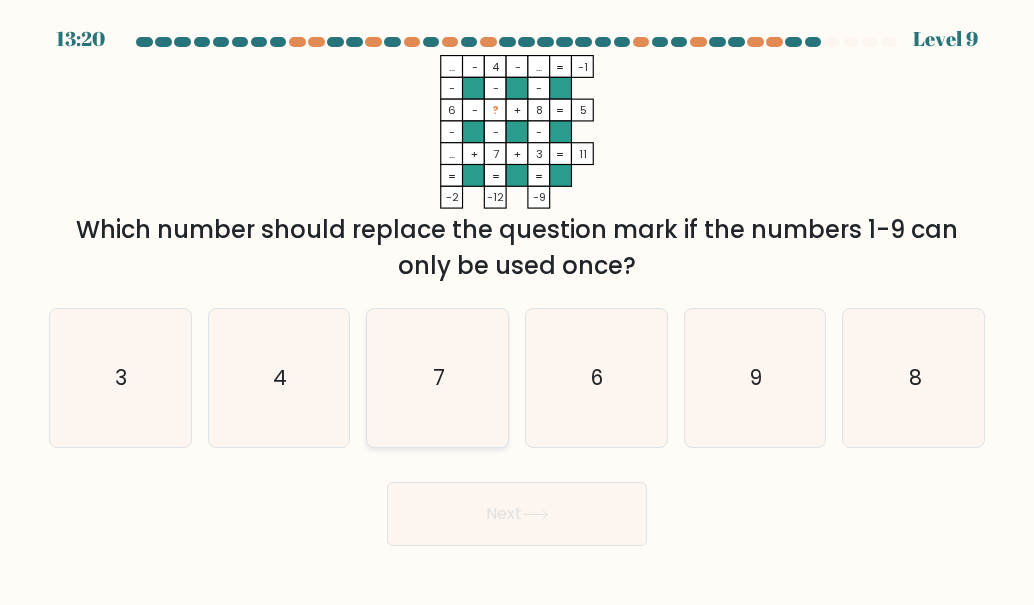 click on "7" at bounding box center (438, 378) 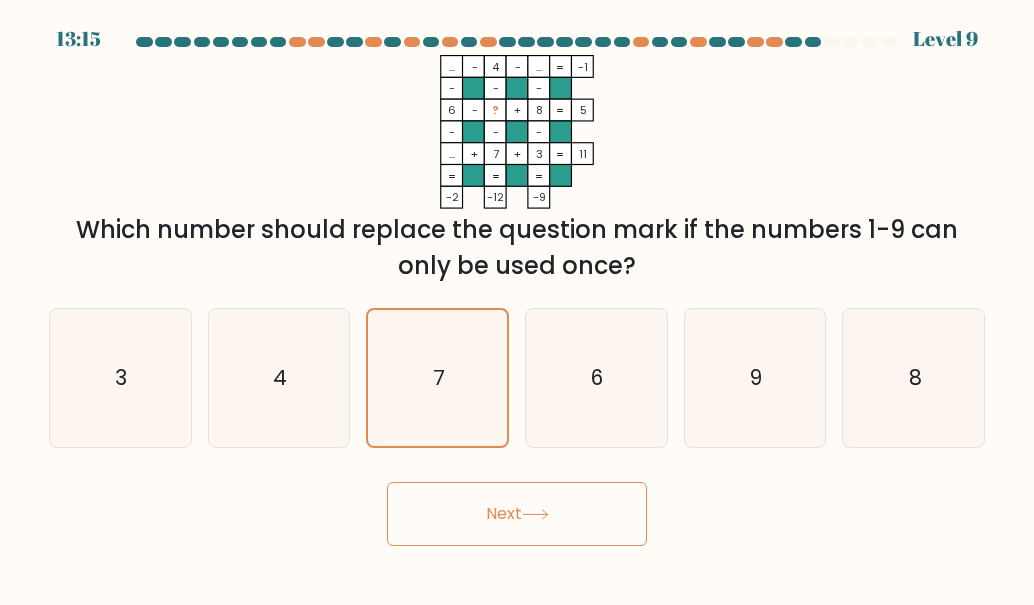 click at bounding box center (535, 514) 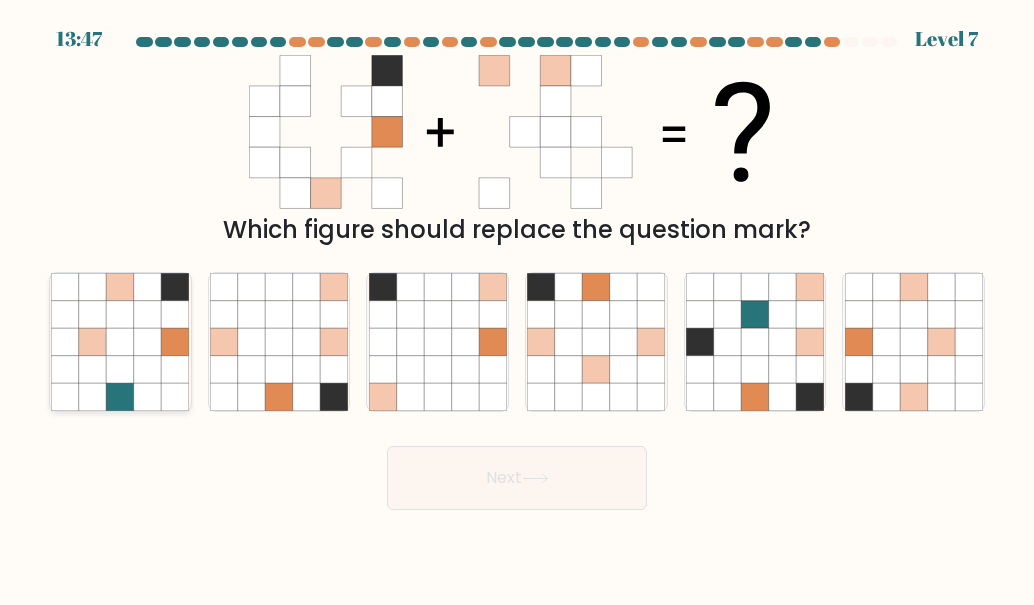click at bounding box center [175, 286] 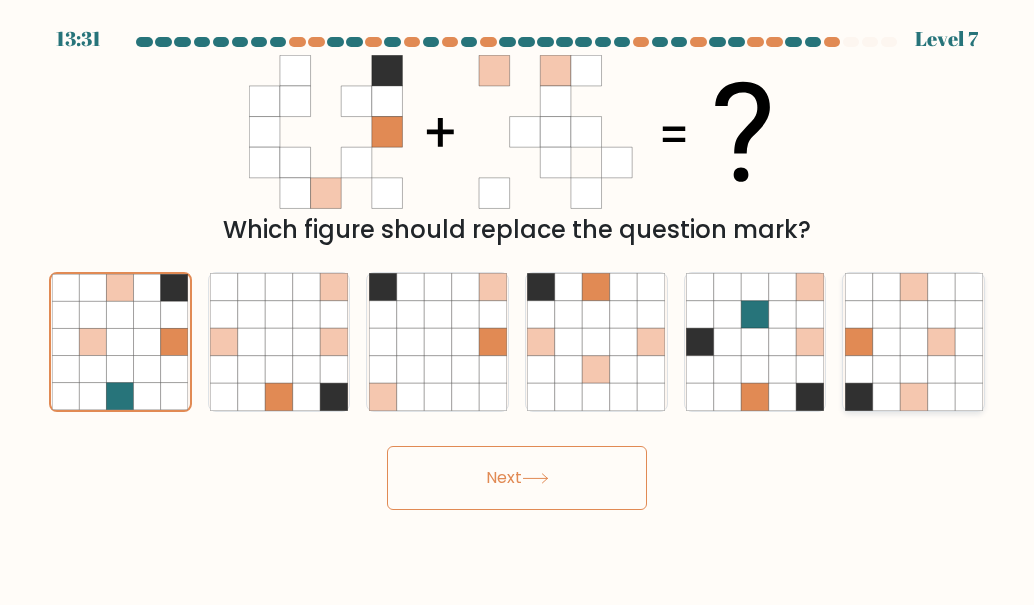 click at bounding box center (940, 396) 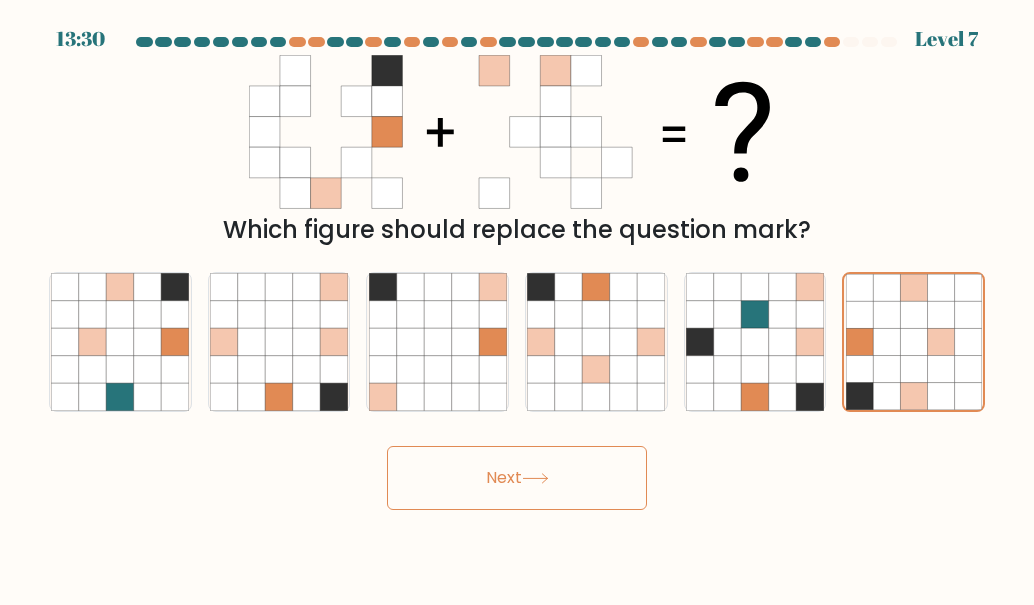 click on "Next" at bounding box center [517, 478] 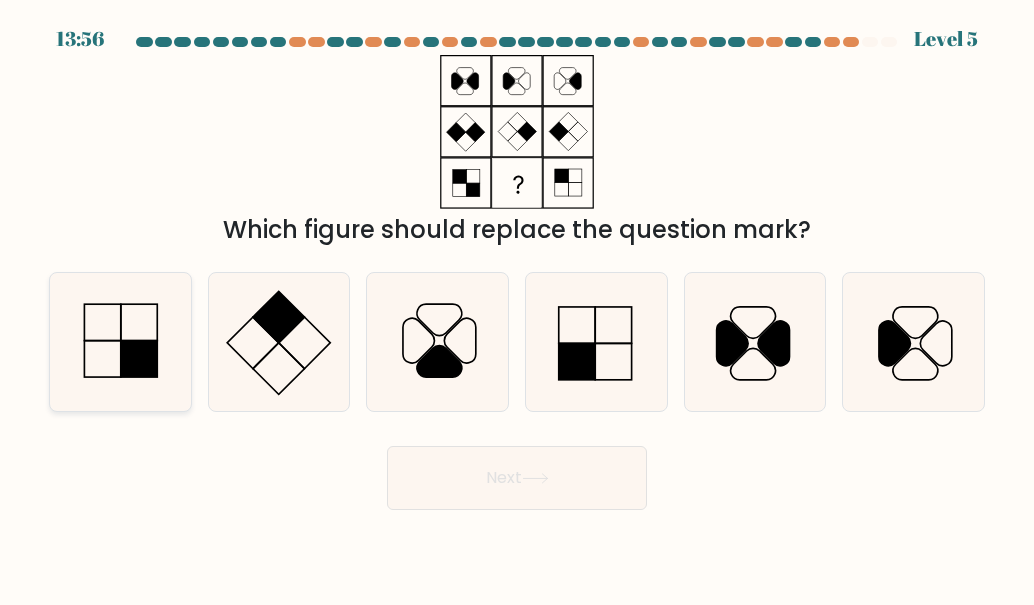 click at bounding box center (120, 342) 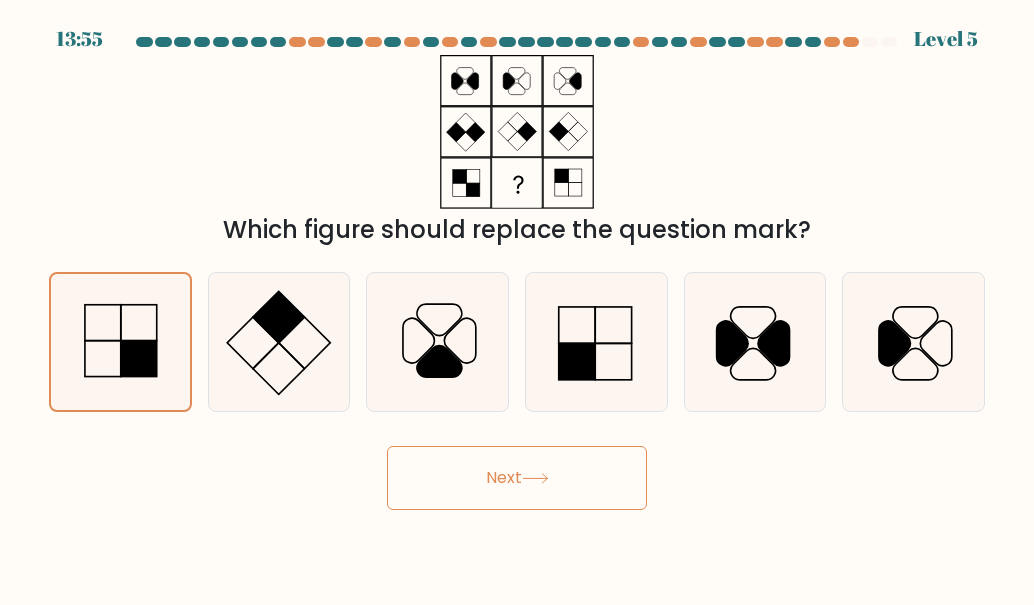 click on "Next" at bounding box center [517, 478] 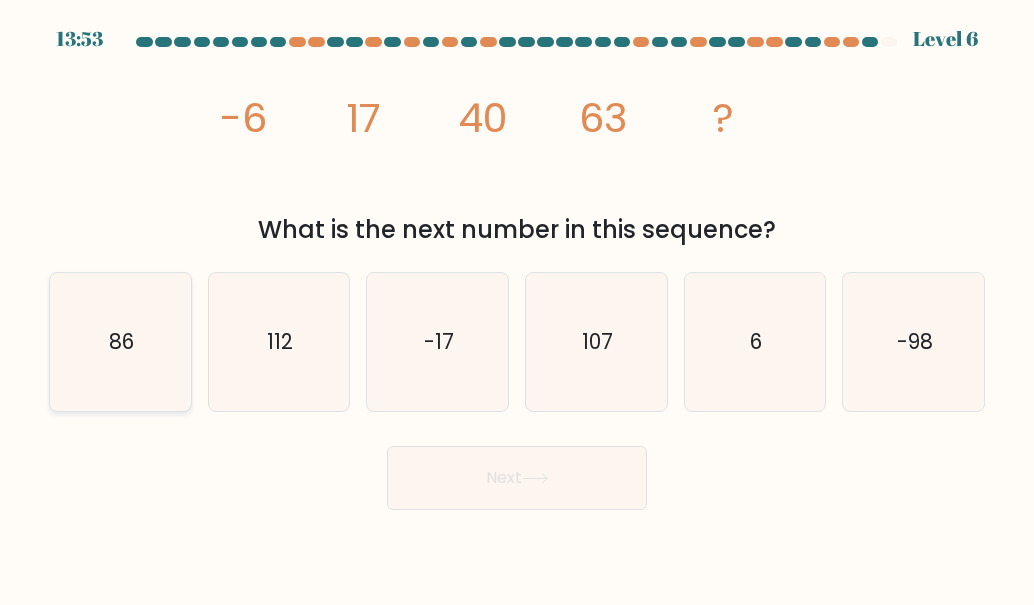 click on "86" at bounding box center [120, 342] 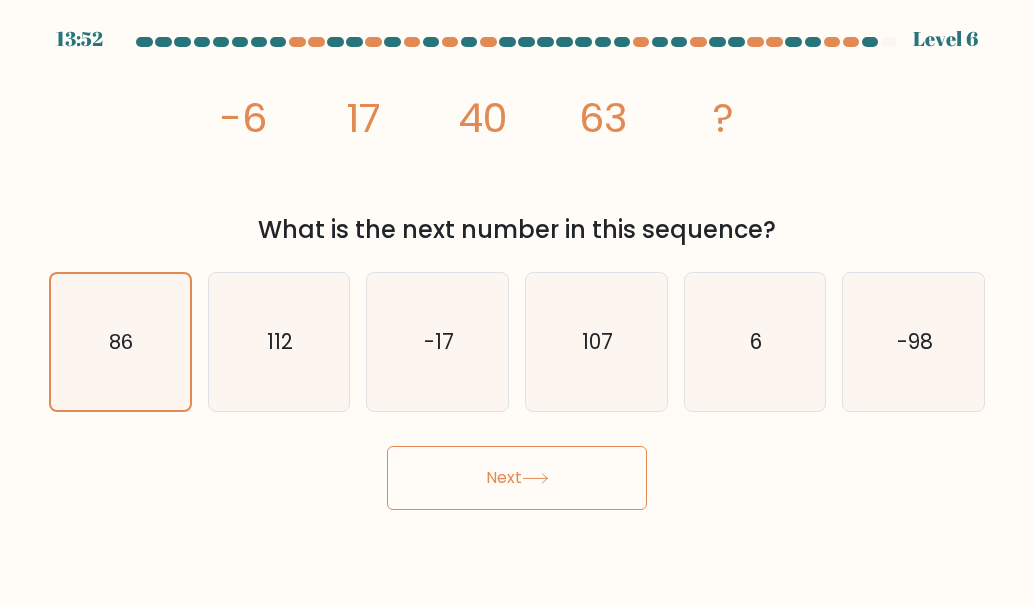 click on "Next" at bounding box center (517, 478) 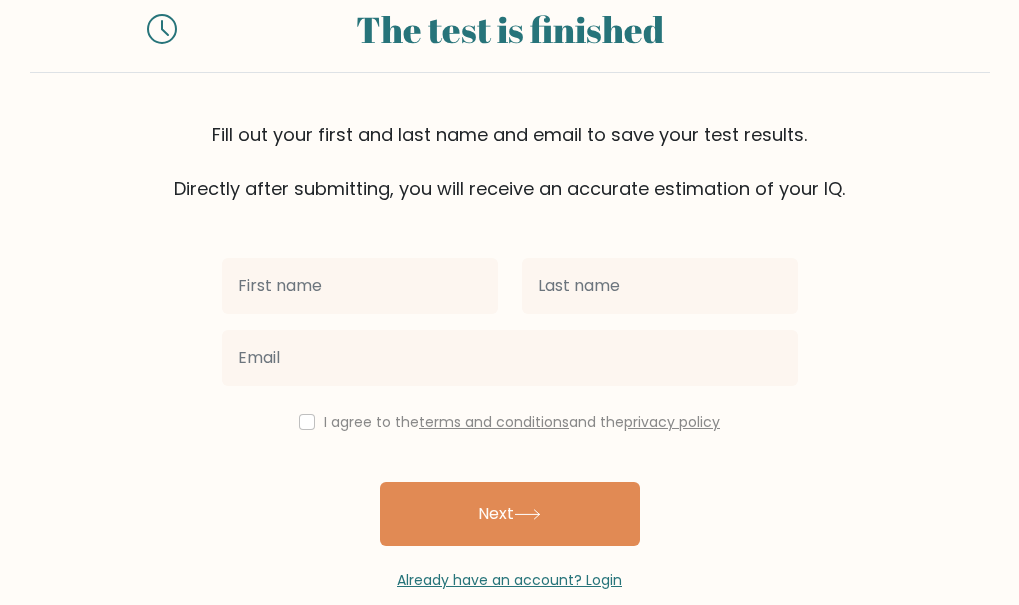 scroll, scrollTop: 97, scrollLeft: 0, axis: vertical 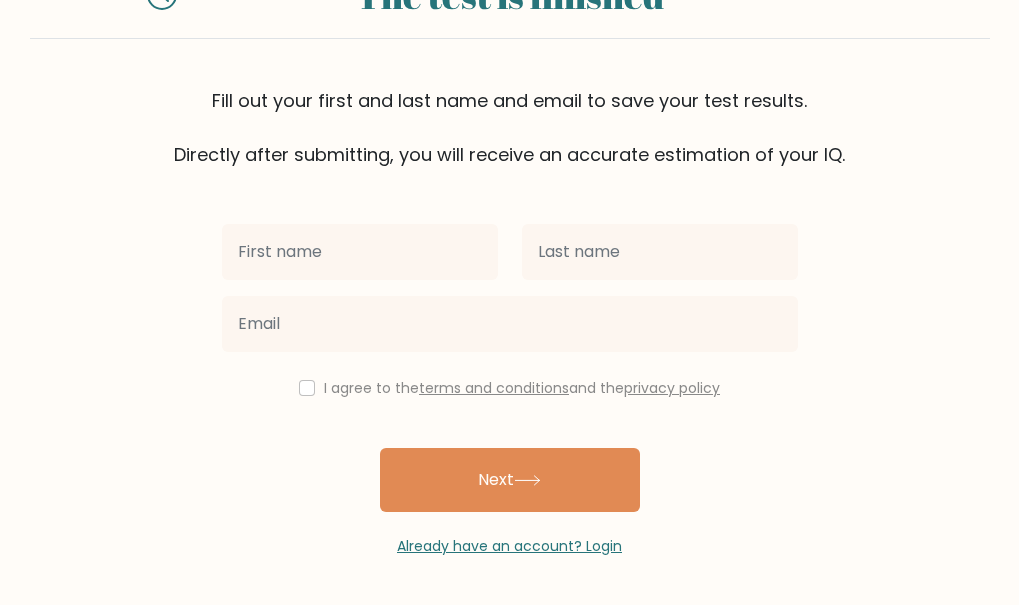 click at bounding box center (360, 252) 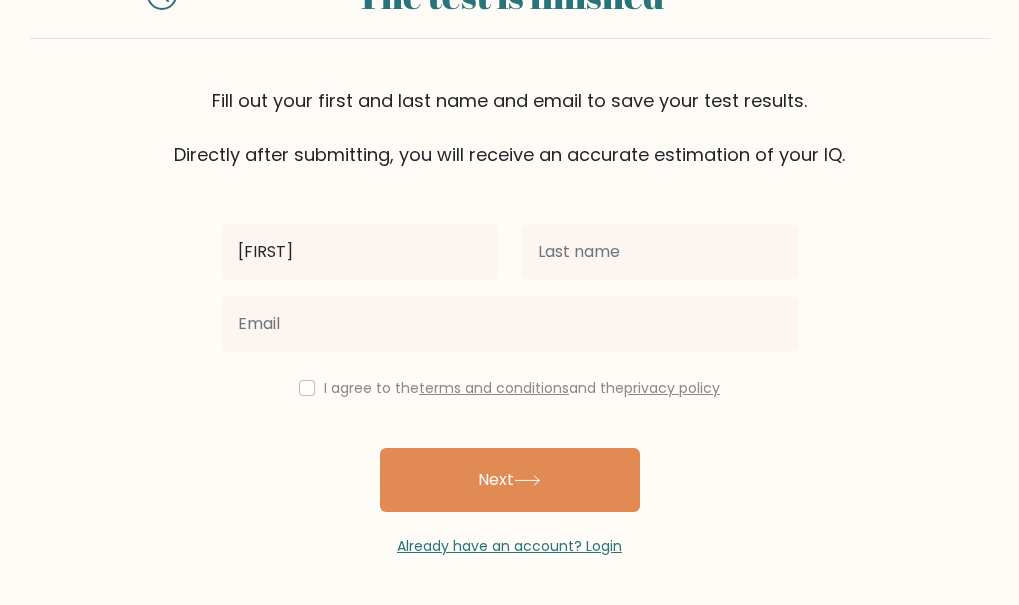 type on "[FIRST]" 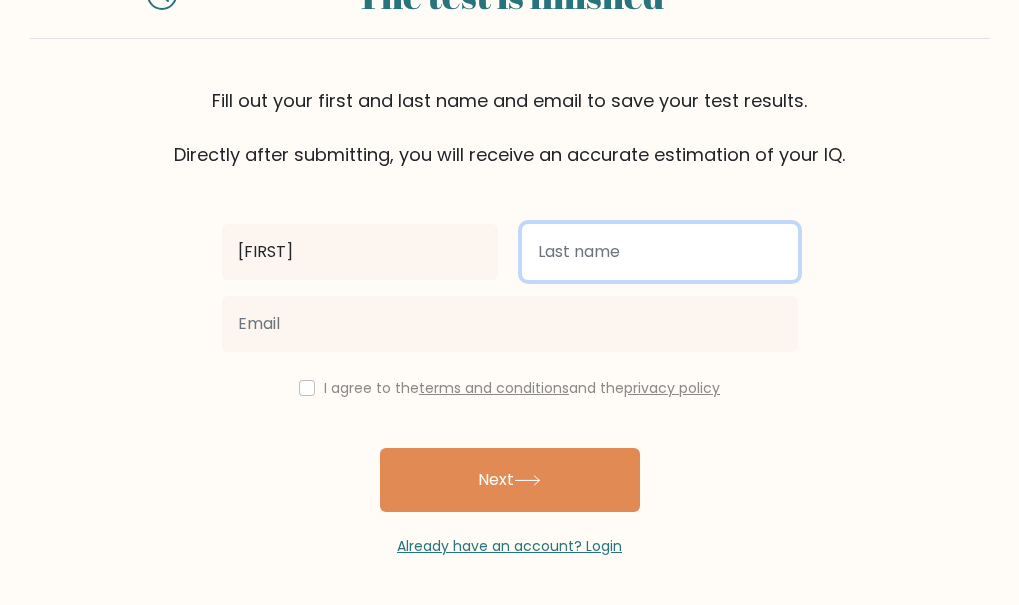 click at bounding box center [660, 252] 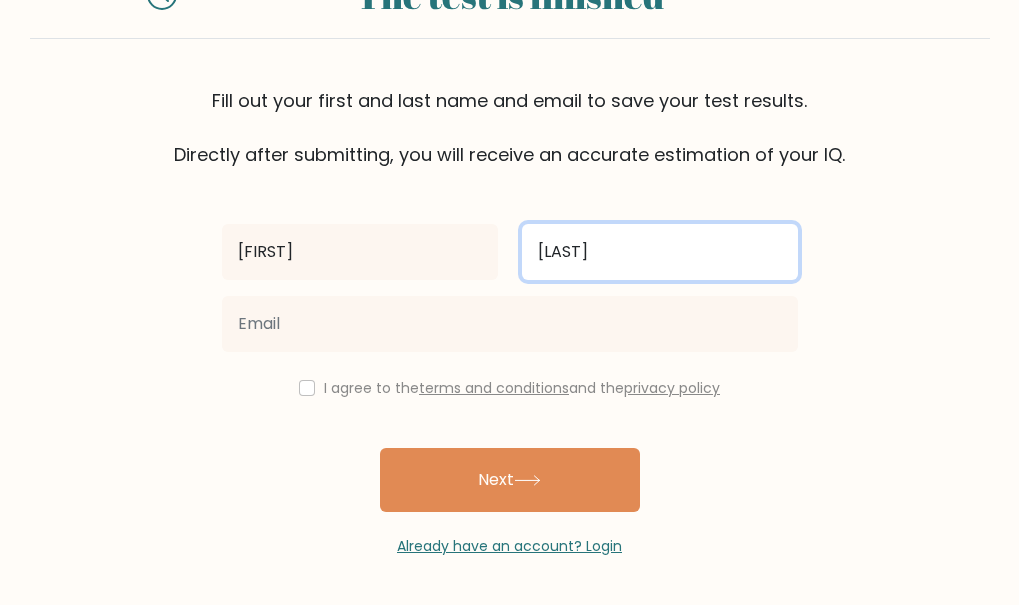 type on "[LAST]" 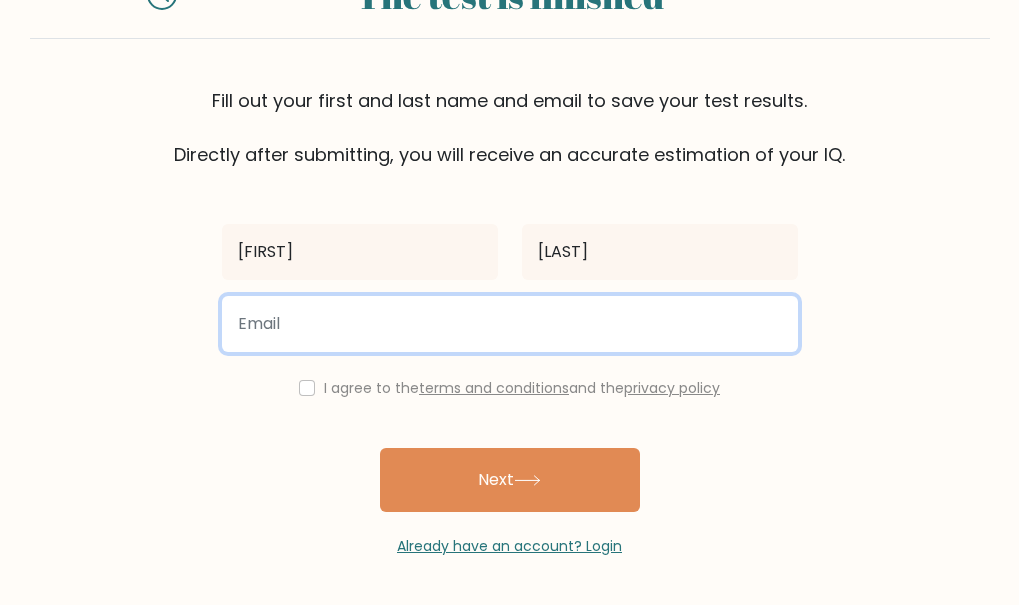 click at bounding box center (510, 324) 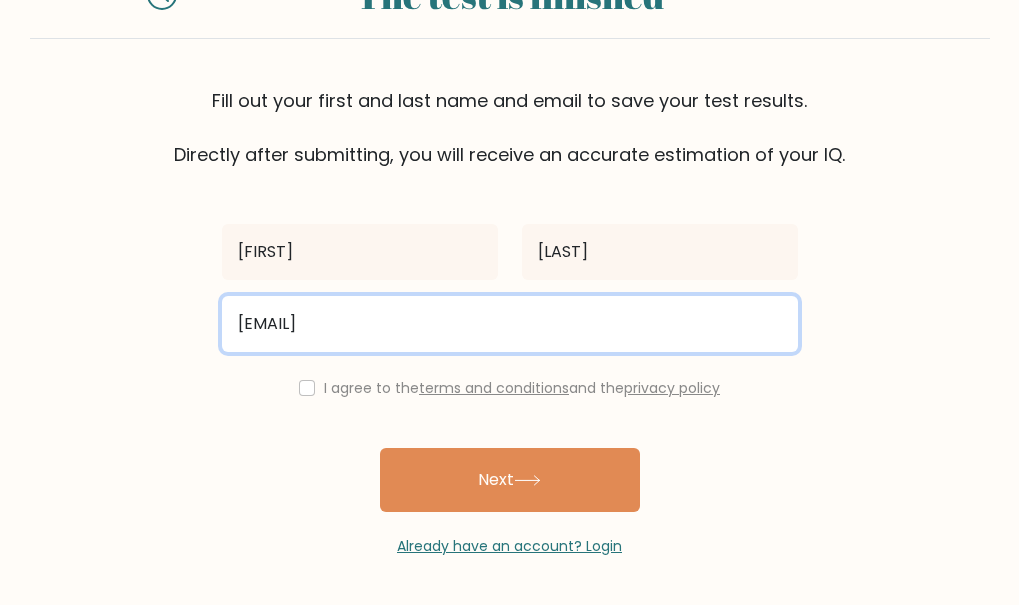 type on "[EMAIL]" 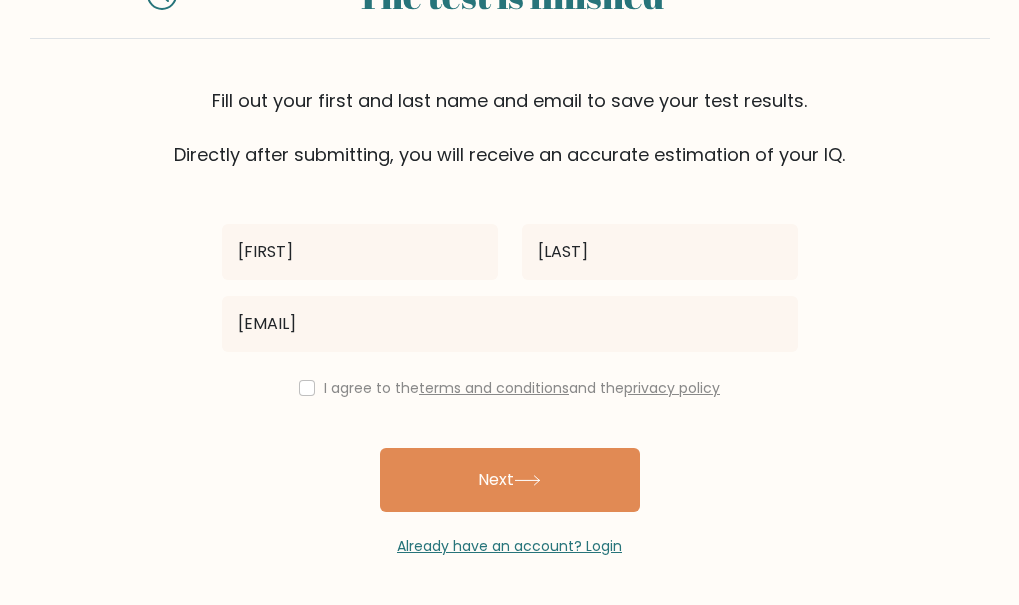 click on "I agree to the  terms and conditions  and the  privacy policy" at bounding box center [522, 388] 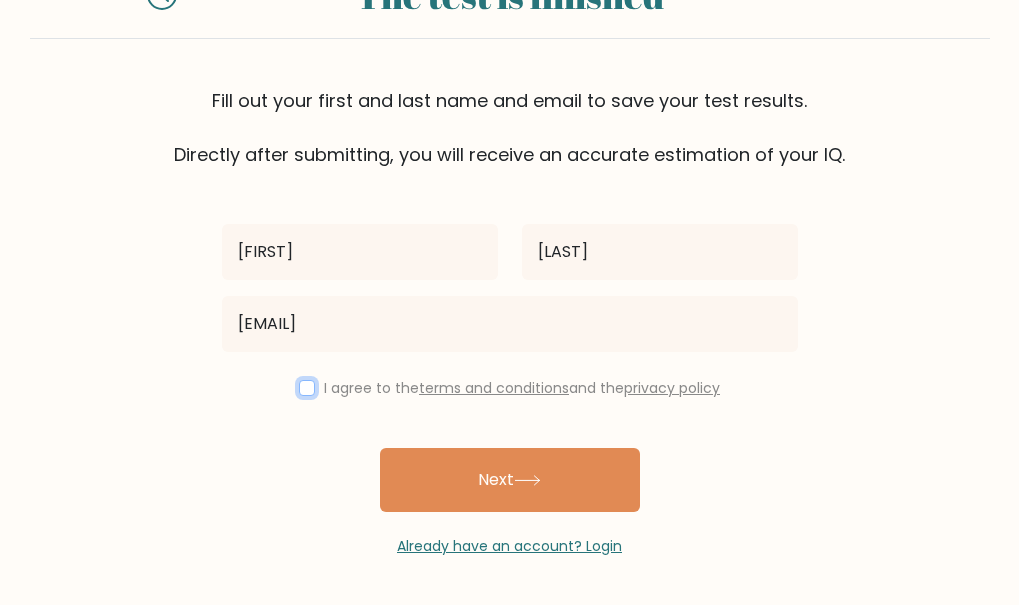 click at bounding box center [307, 388] 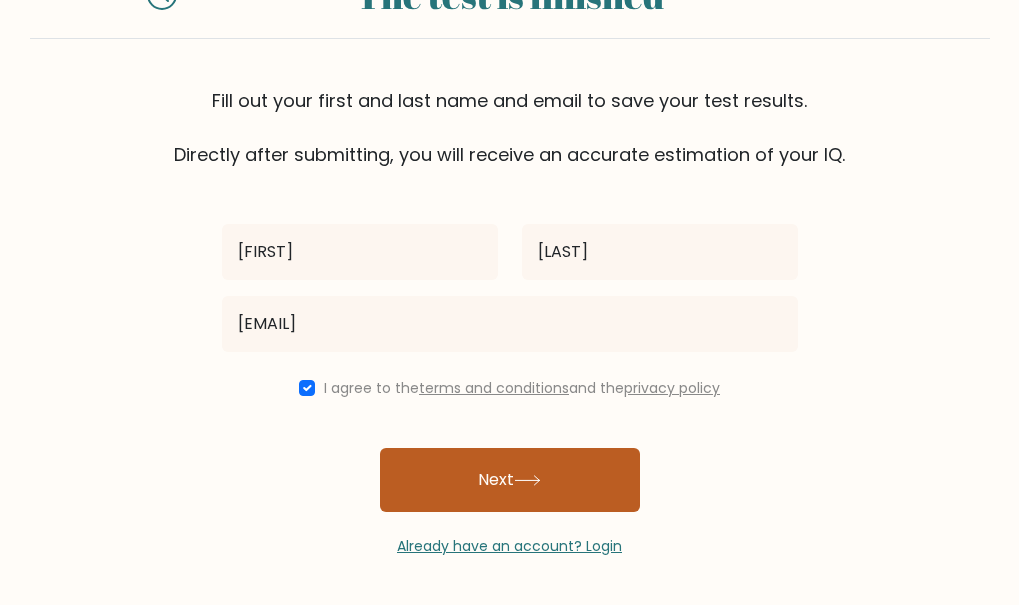 click on "Next" at bounding box center [510, 480] 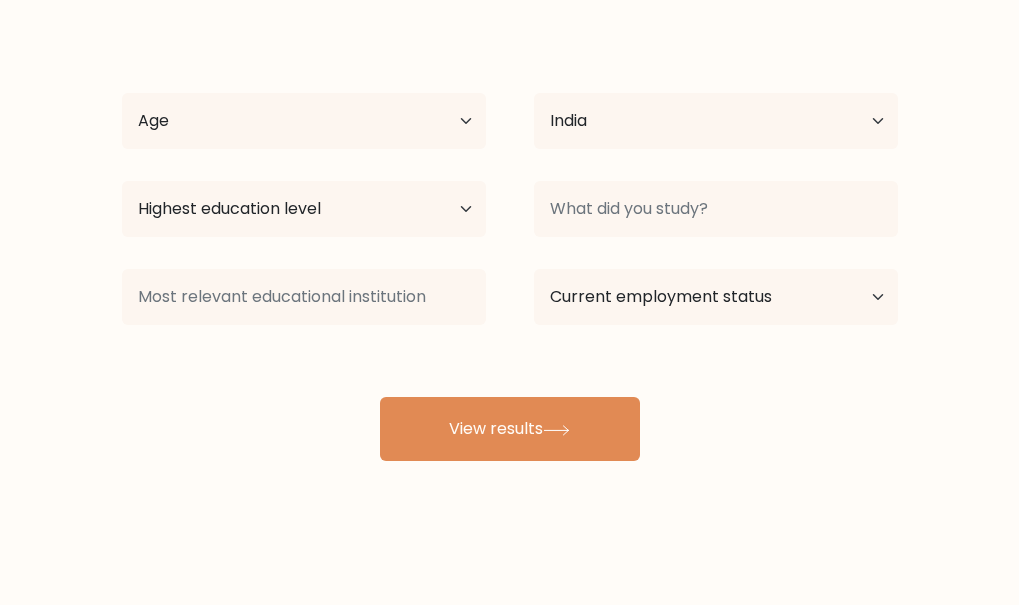 scroll, scrollTop: 53, scrollLeft: 0, axis: vertical 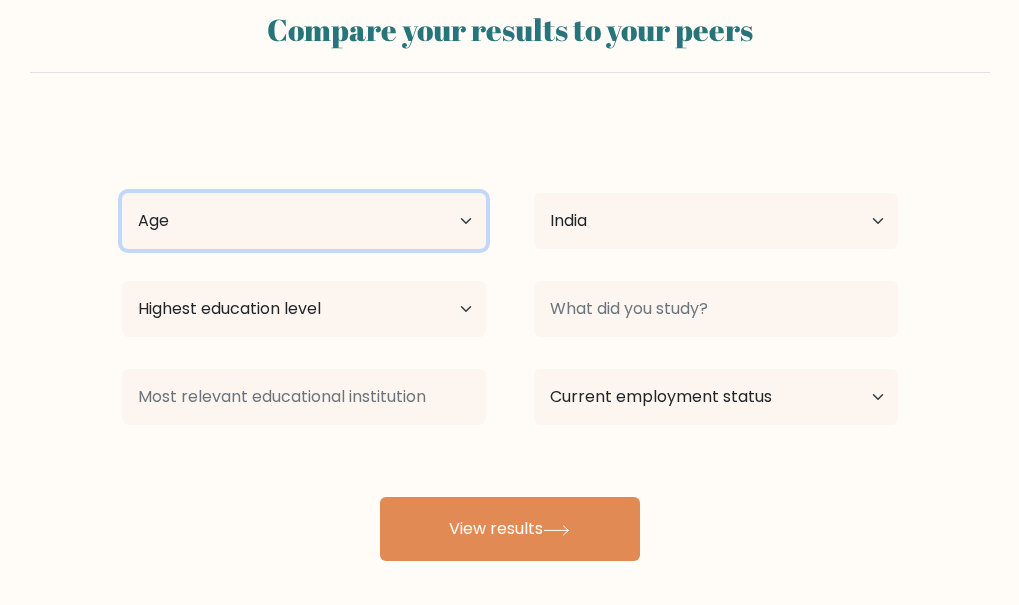 click on "Age
Under 18 years old
18-24 years old
25-34 years old
35-44 years old
45-54 years old
55-64 years old
65 years old and above" at bounding box center (304, 221) 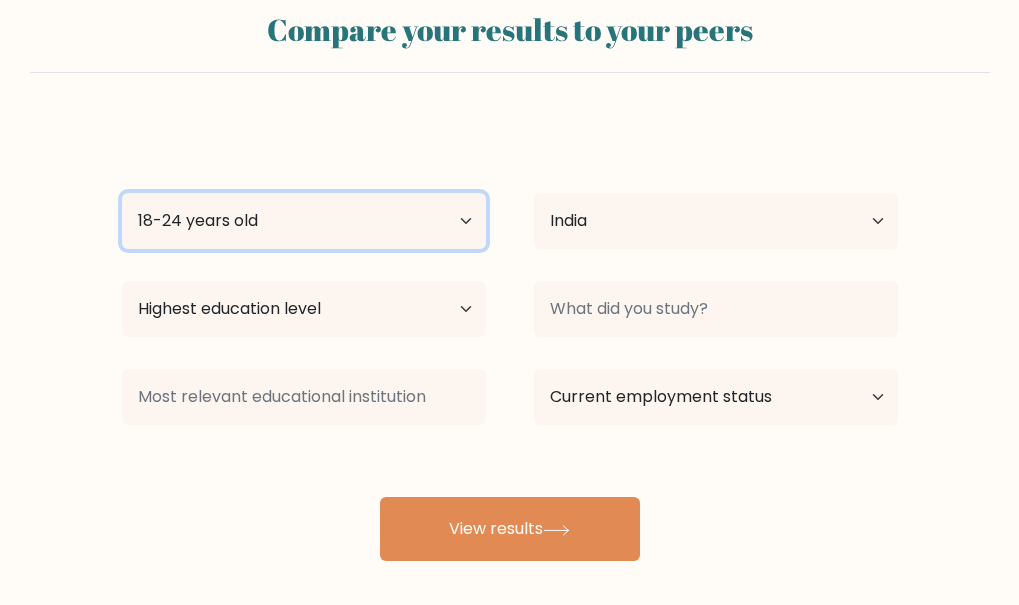 click on "Age
Under 18 years old
18-24 years old
25-34 years old
35-44 years old
45-54 years old
55-64 years old
65 years old and above" at bounding box center (304, 221) 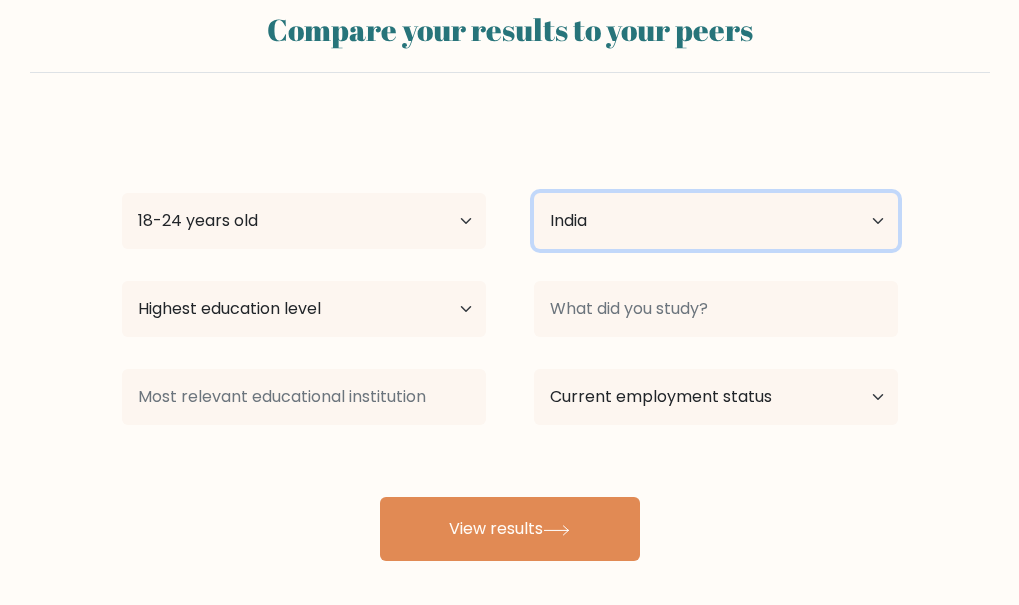 click on "Country
Afghanistan
Albania
Algeria
American Samoa
Andorra
Angola
Anguilla
Antarctica
Antigua and Barbuda
Argentina
Armenia
Aruba
Australia
Austria
Azerbaijan
Bahamas
Bahrain
Bangladesh
Barbados
Belarus
Belgium
Belize
Benin
Bermuda
Bhutan
Bolivia
Bonaire, Sint Eustatius and Saba
Bosnia and Herzegovina
Botswana
Bouvet Island
Brazil
British Indian Ocean Territory
Brunei
Bulgaria
Burkina Faso
Burundi
Cabo Verde
Cambodia
Cameroon
Canada
Cayman Islands
Central African Republic
Chad
Chile
China
Christmas Island
Cocos (Keeling) Islands
Colombia
Comoros
Congo
Congo (the Democratic Republic of the)
Cook Islands
Costa Rica
Côte d'Ivoire
Croatia
Cuba" at bounding box center [716, 221] 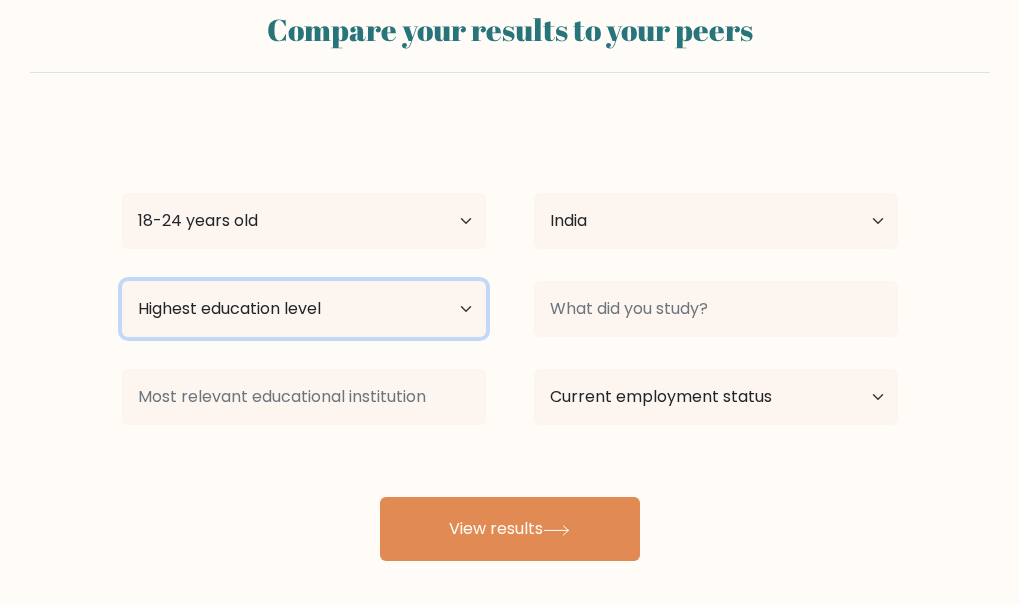 click on "Highest education level
No schooling
Primary
Lower Secondary
Upper Secondary
Occupation Specific
Bachelor's degree
Master's degree
Doctoral degree" at bounding box center [304, 309] 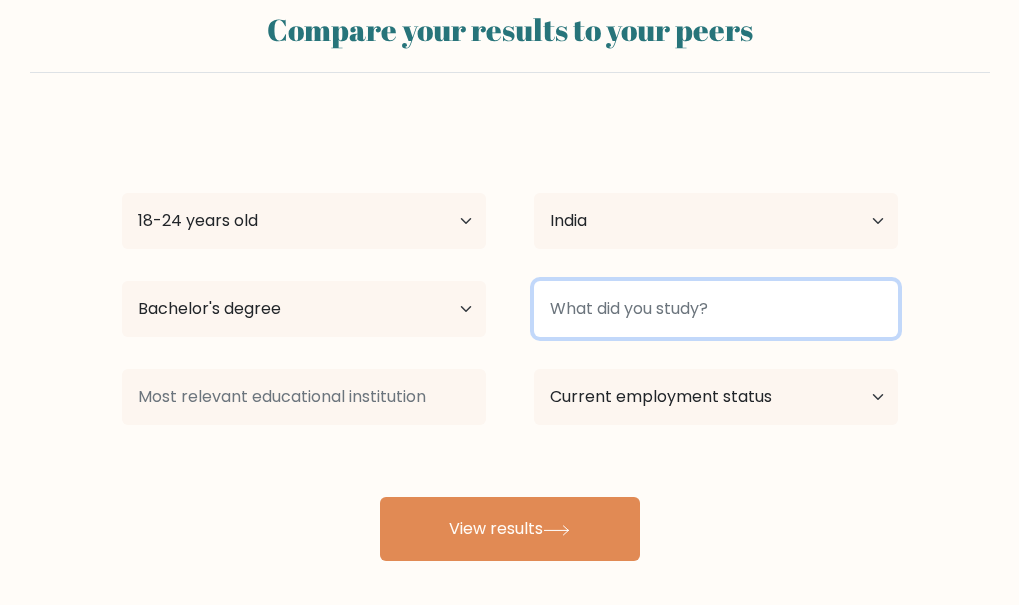 click at bounding box center (716, 309) 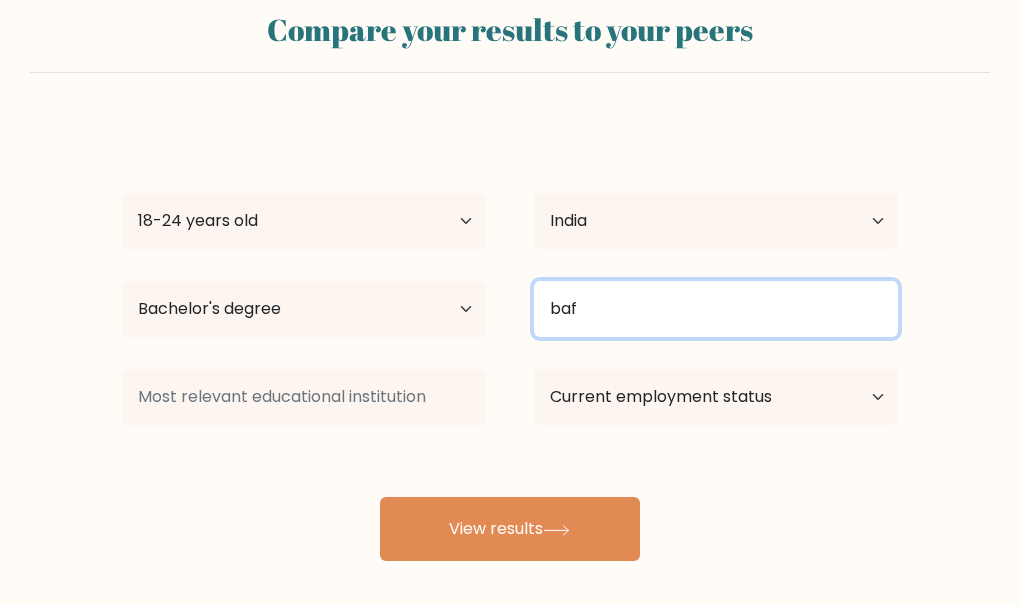 type on "baf" 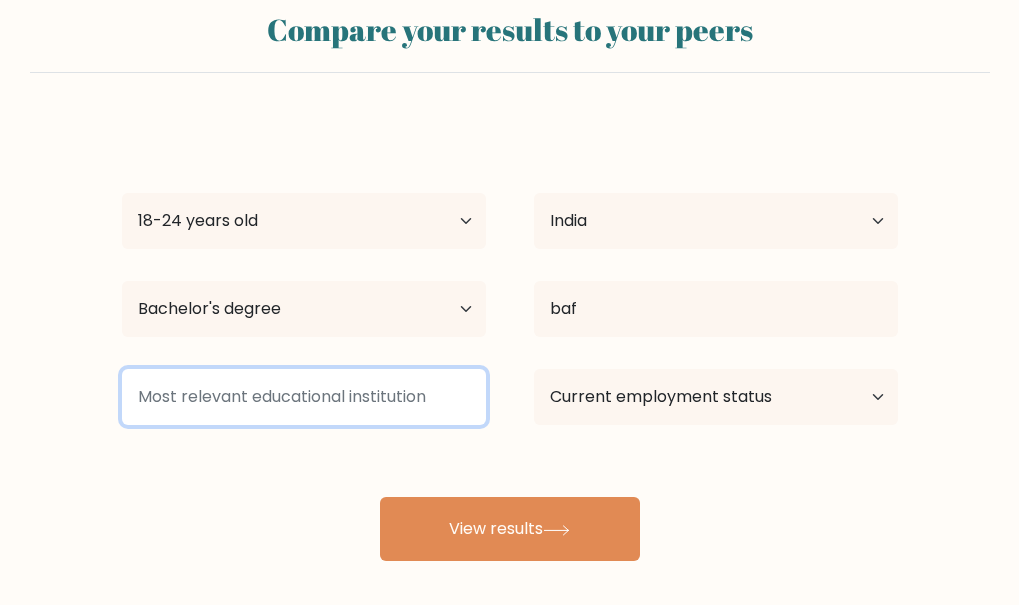 click at bounding box center (304, 397) 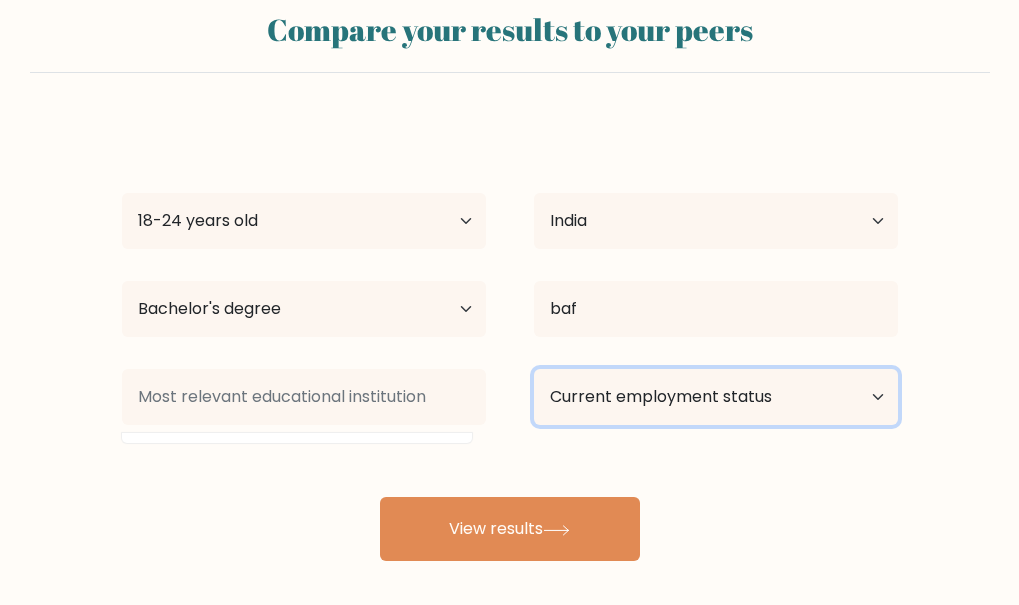 click on "Current employment status
Employed
Student
Retired
Other / prefer not to answer" at bounding box center (716, 397) 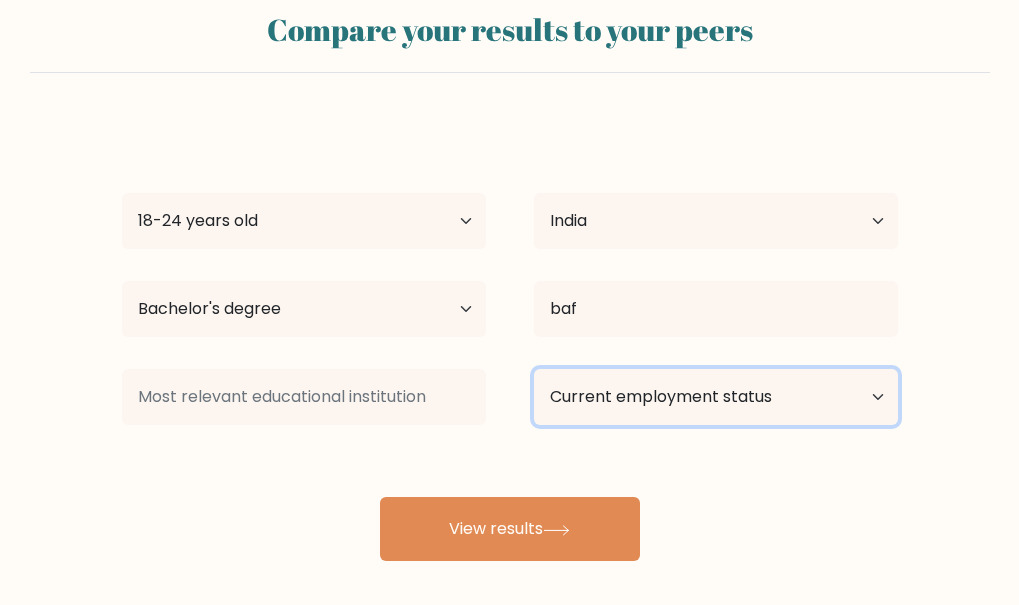 select on "student" 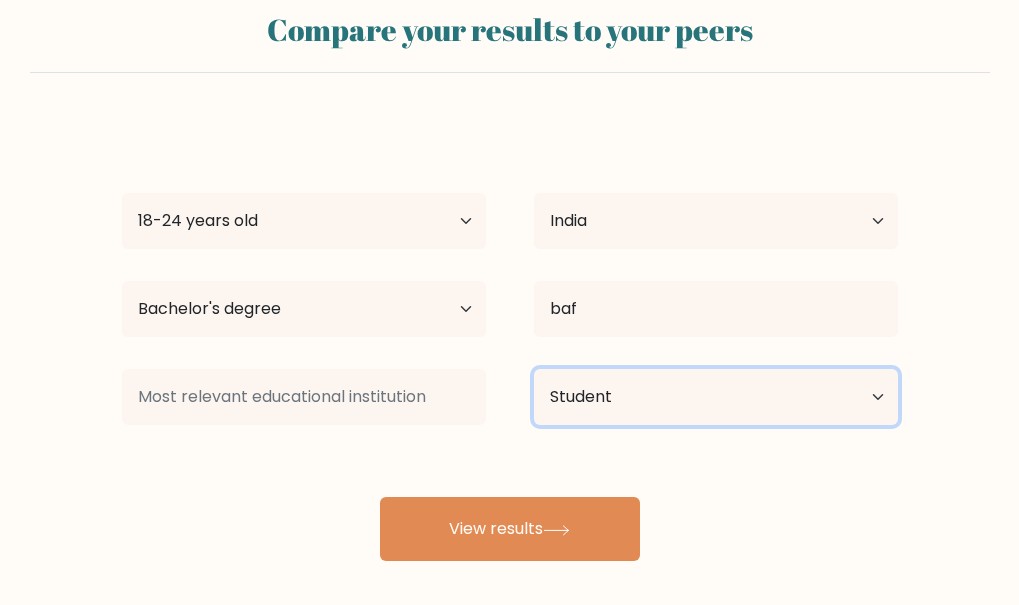 click on "Current employment status
Employed
Student
Retired
Other / prefer not to answer" at bounding box center [716, 397] 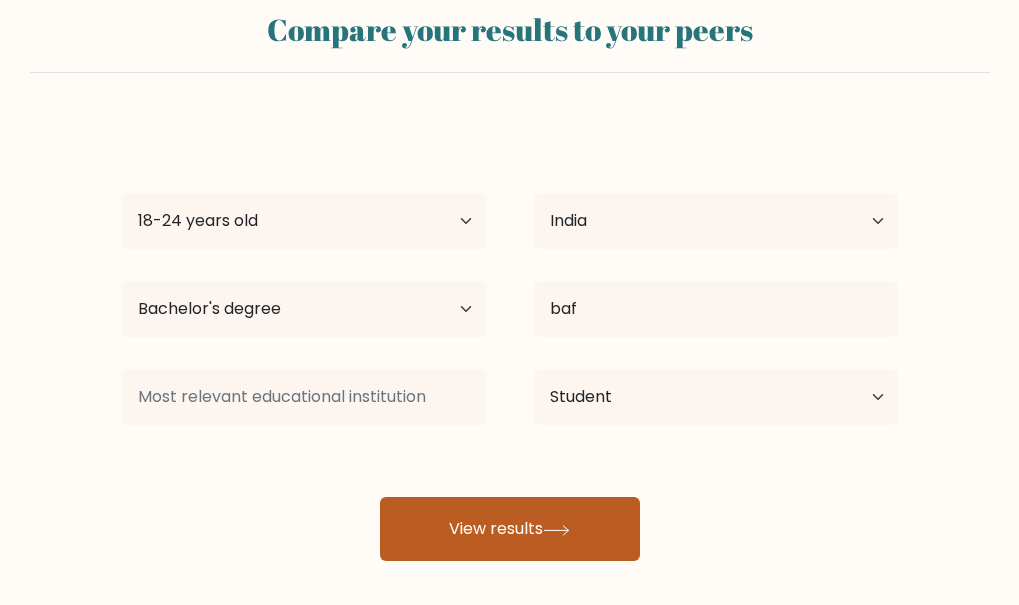 click on "View results" at bounding box center (510, 529) 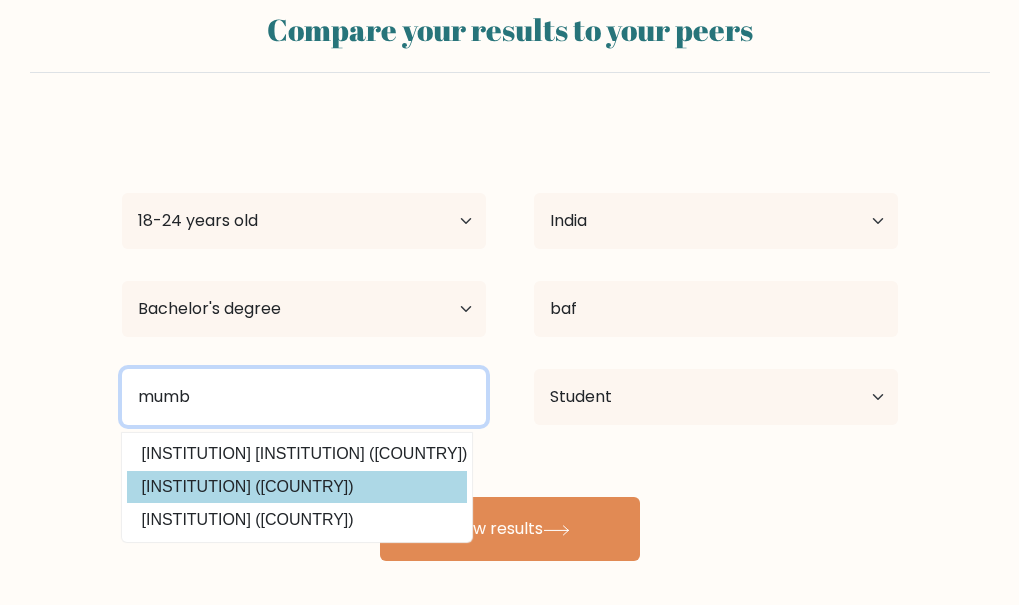 type on "mumb" 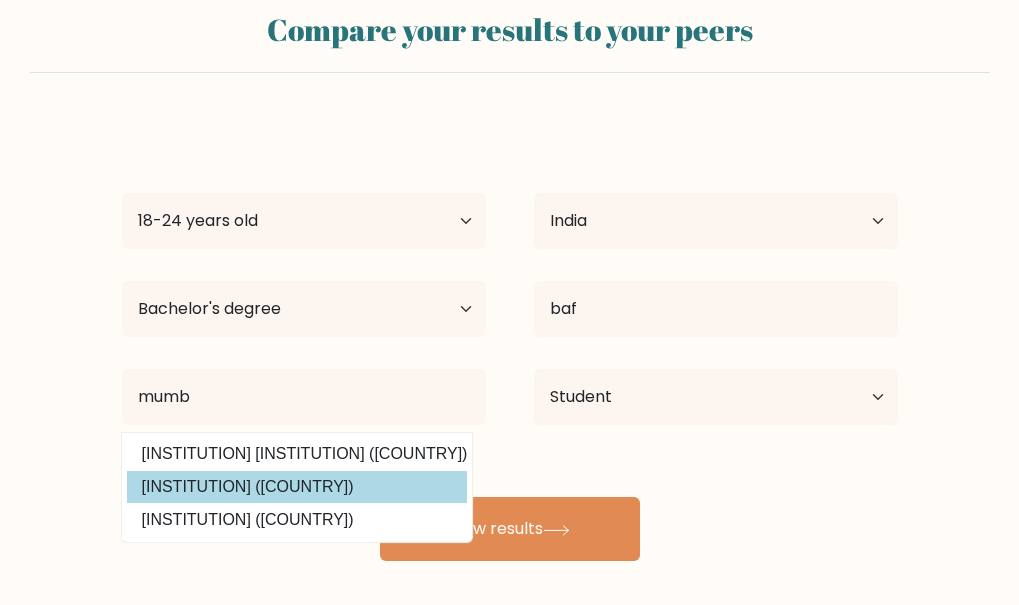 click on "University of Mumbai (India)" at bounding box center [297, 487] 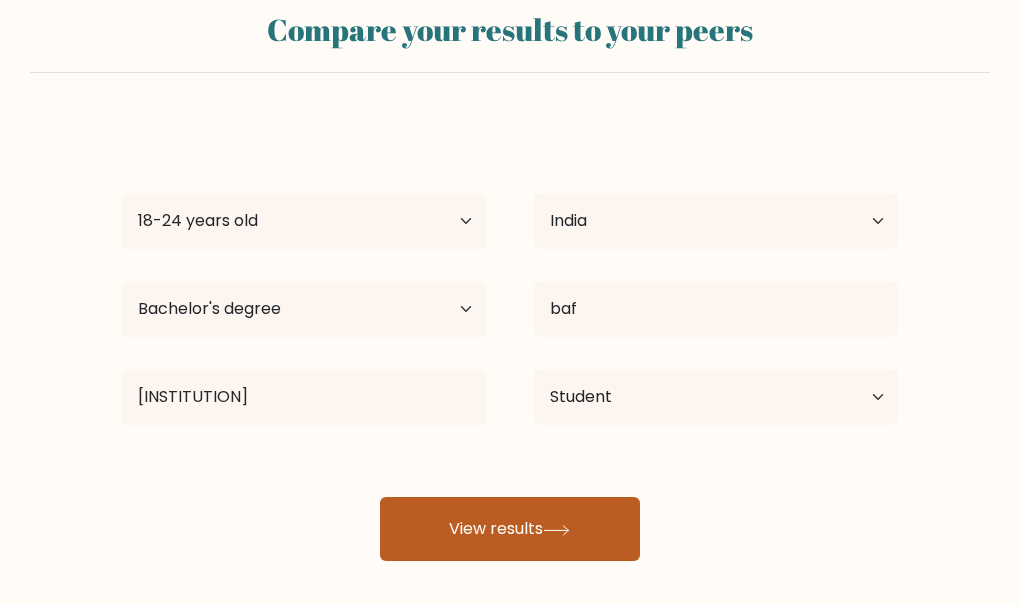 click on "View results" at bounding box center (510, 529) 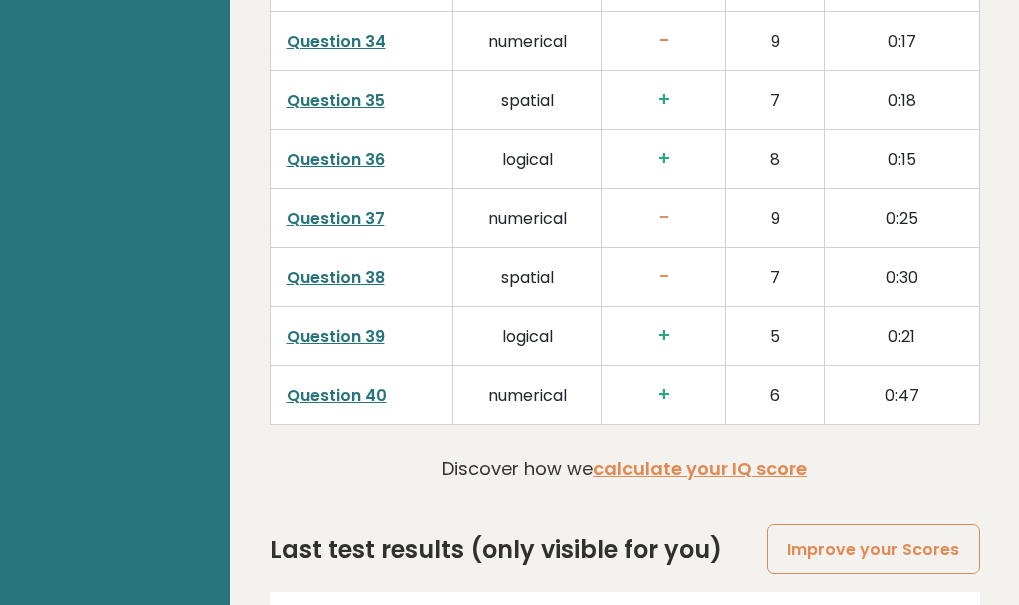 scroll, scrollTop: 5371, scrollLeft: 0, axis: vertical 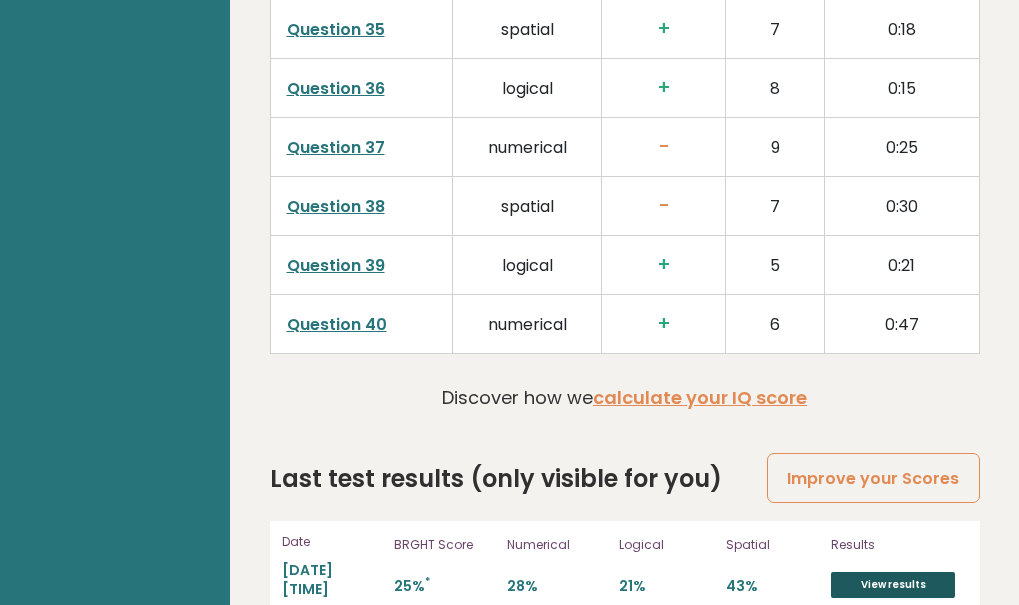 click on "View results" at bounding box center [893, 585] 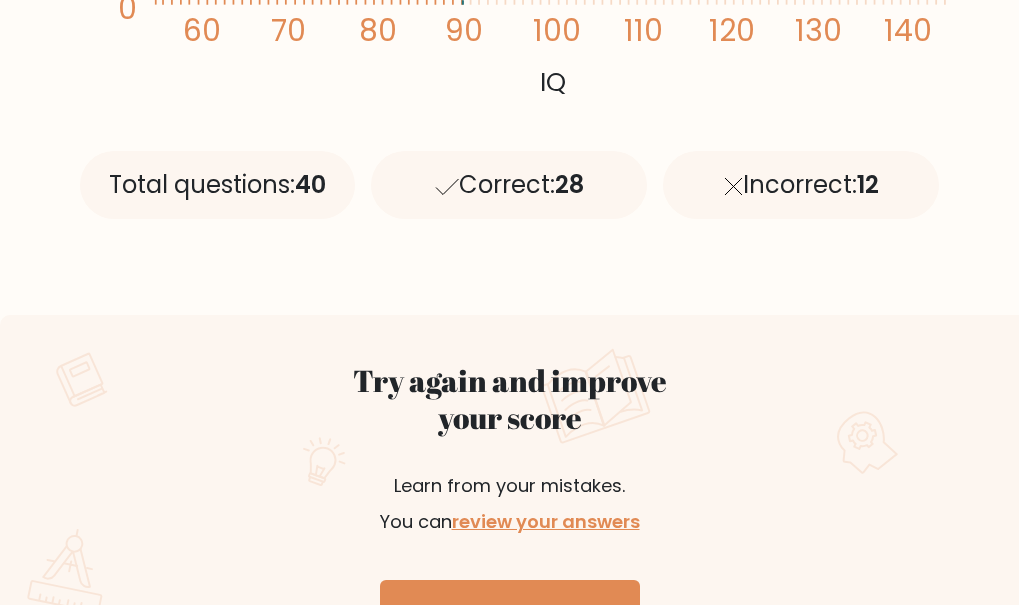 scroll, scrollTop: 800, scrollLeft: 0, axis: vertical 